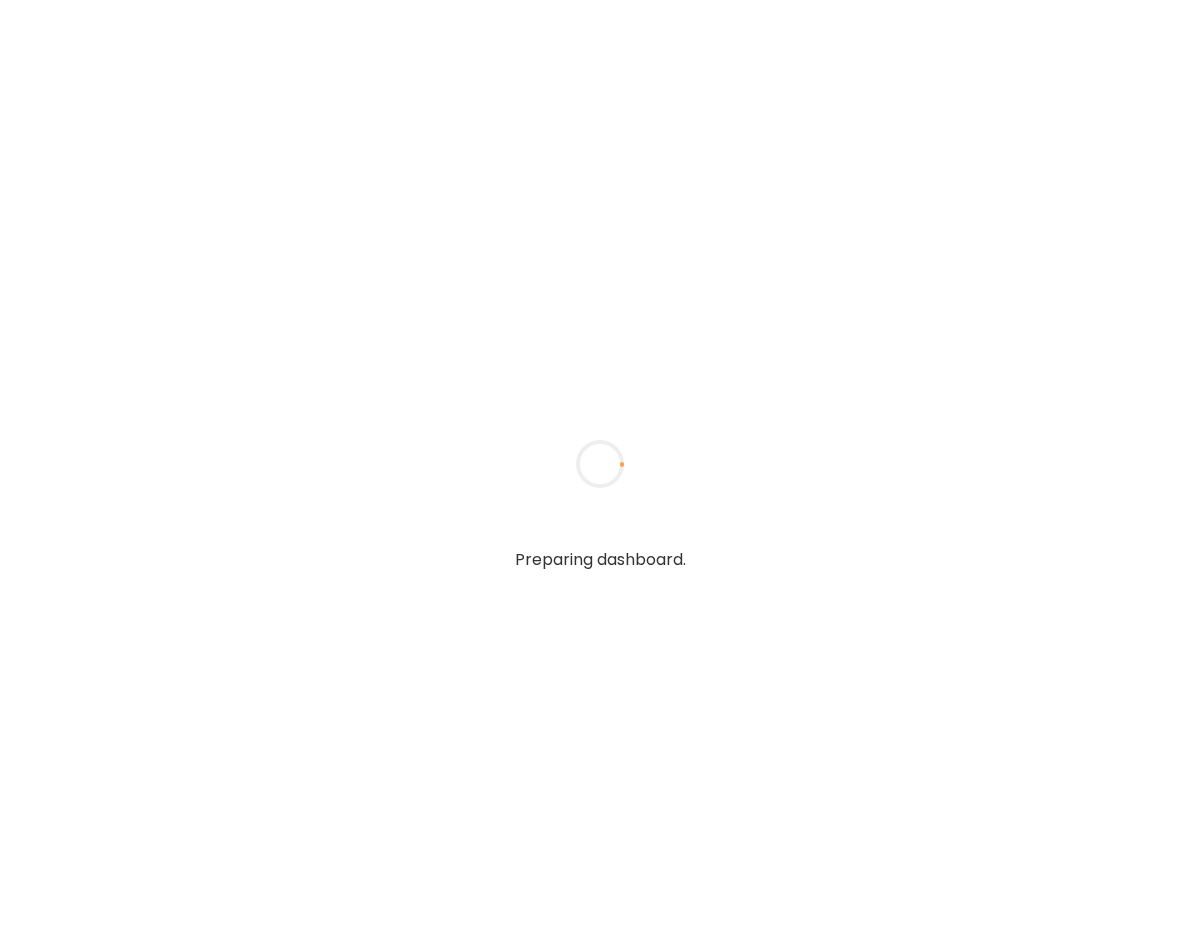 scroll, scrollTop: 0, scrollLeft: 0, axis: both 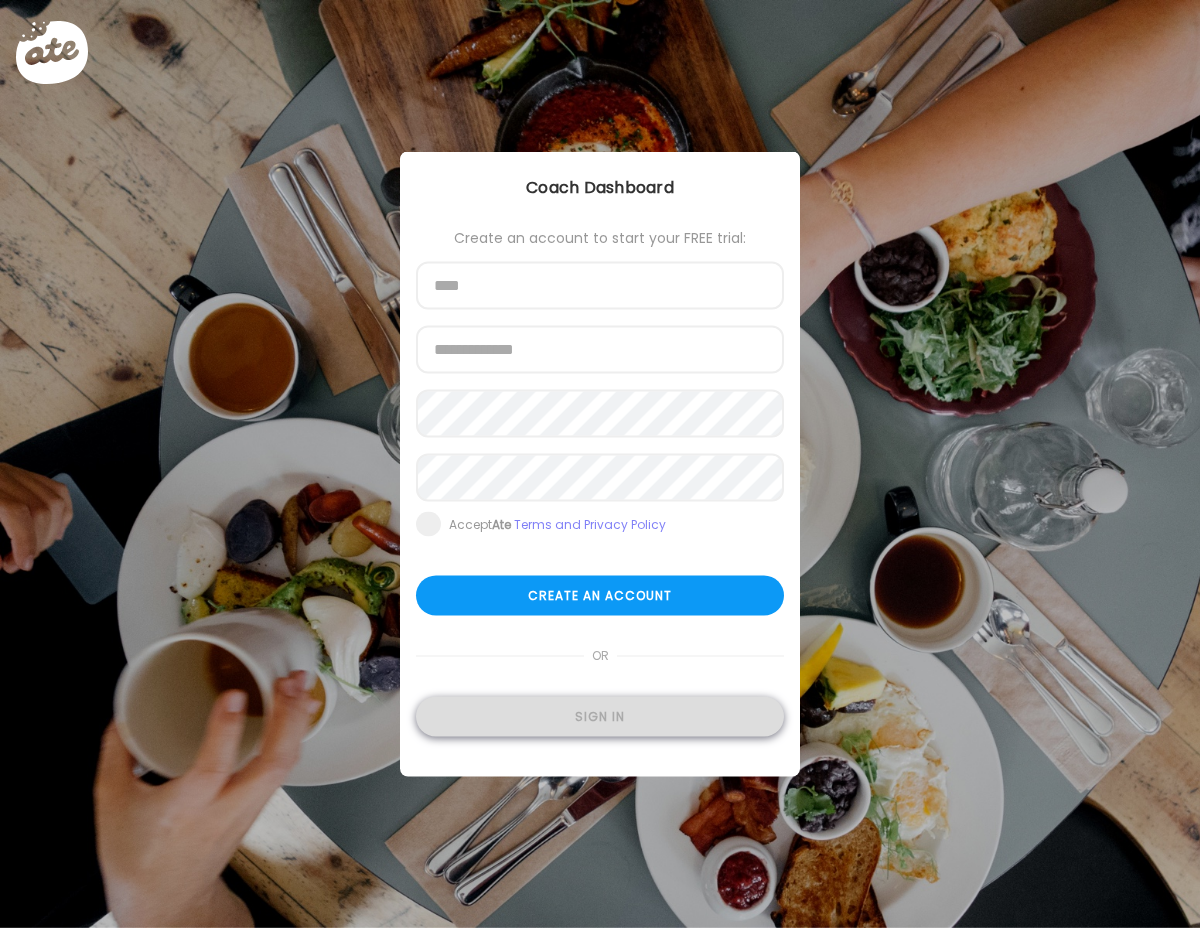 click on "Sign in" at bounding box center [600, 717] 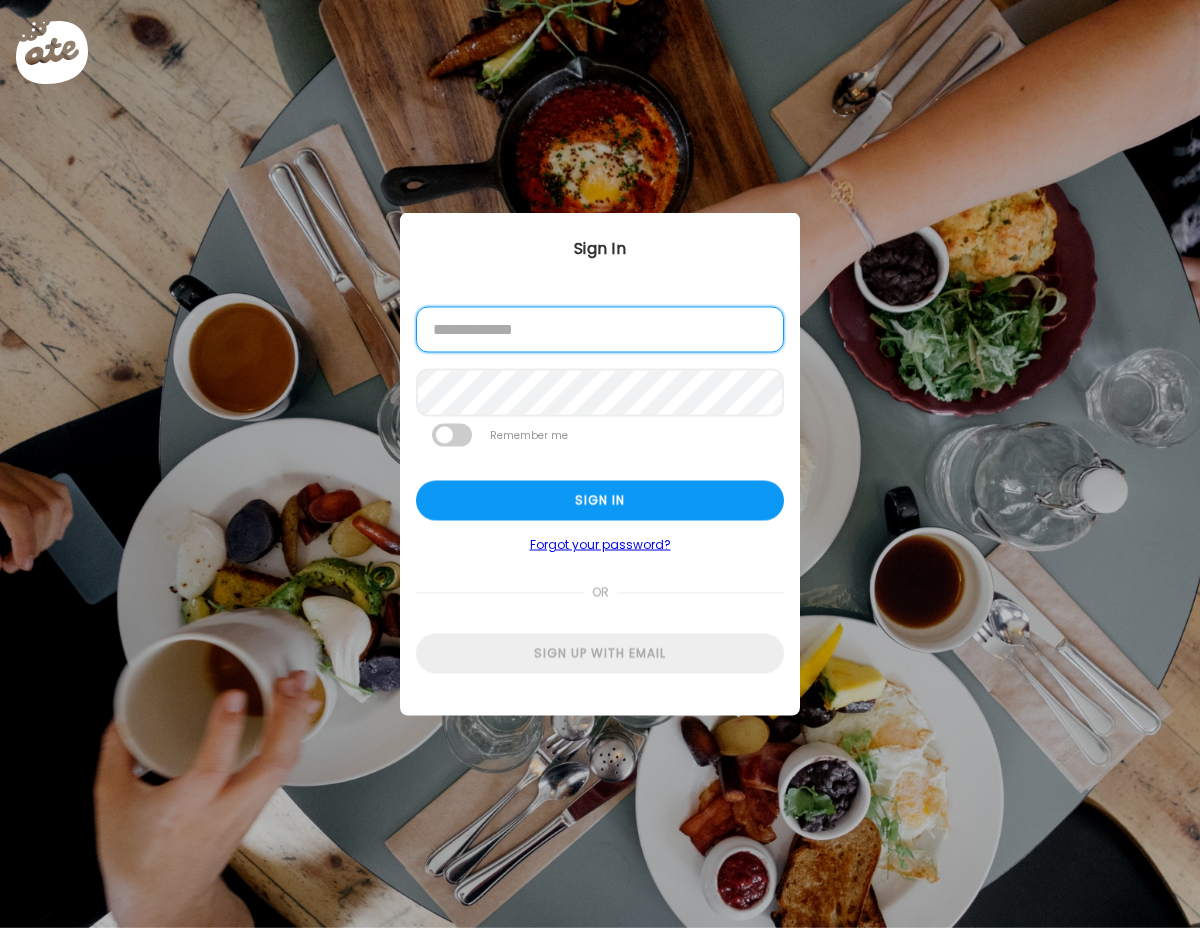click at bounding box center (600, 330) 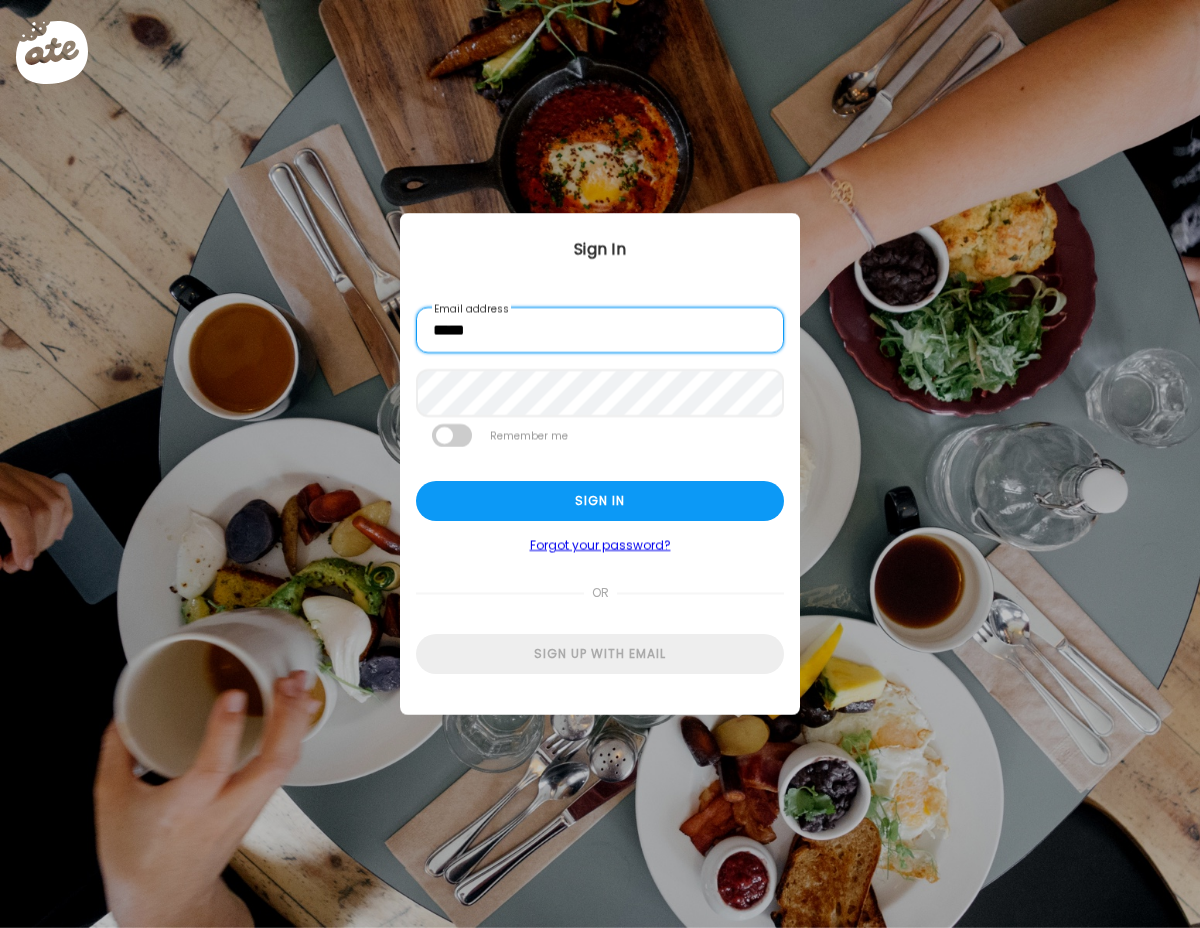 type on "**********" 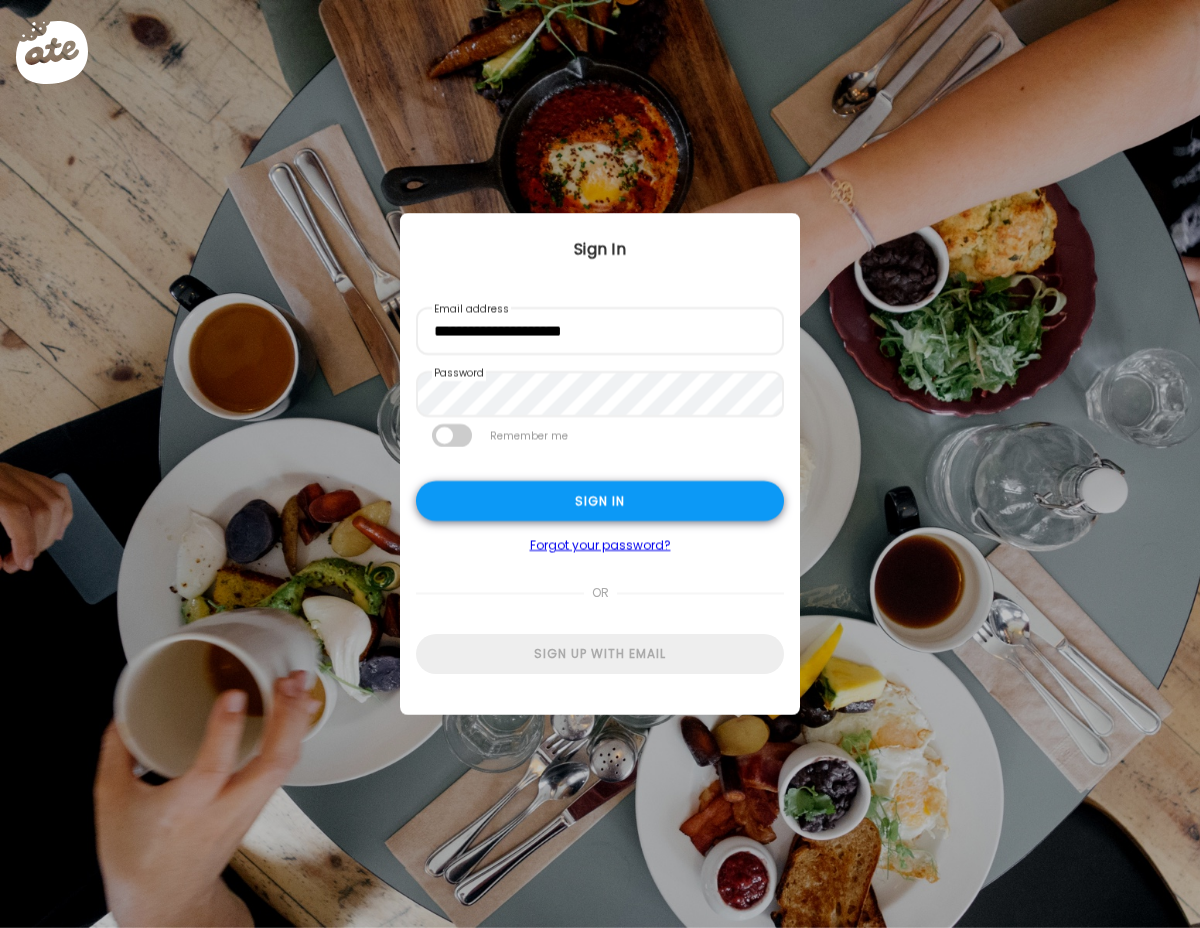 click on "Sign in" at bounding box center [600, 501] 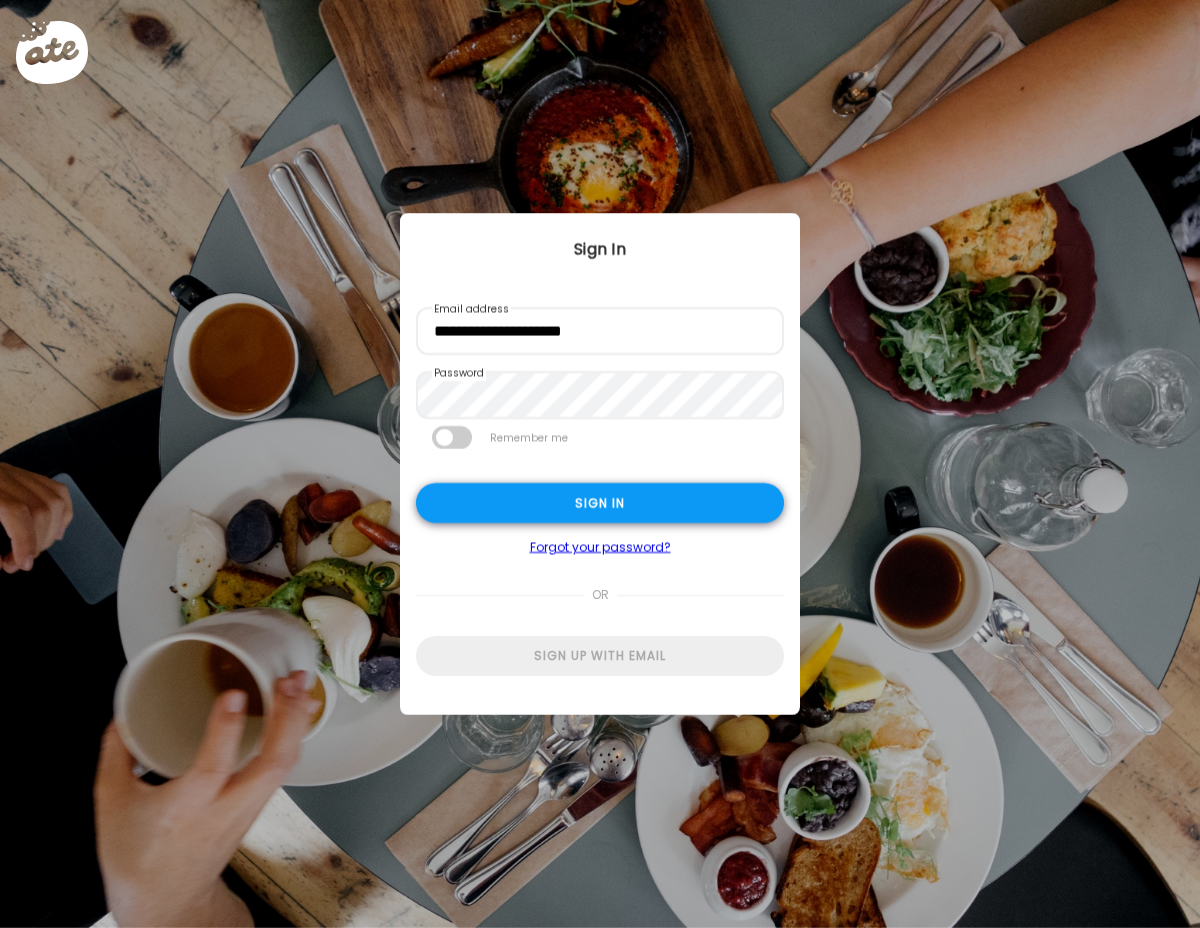 type on "**********" 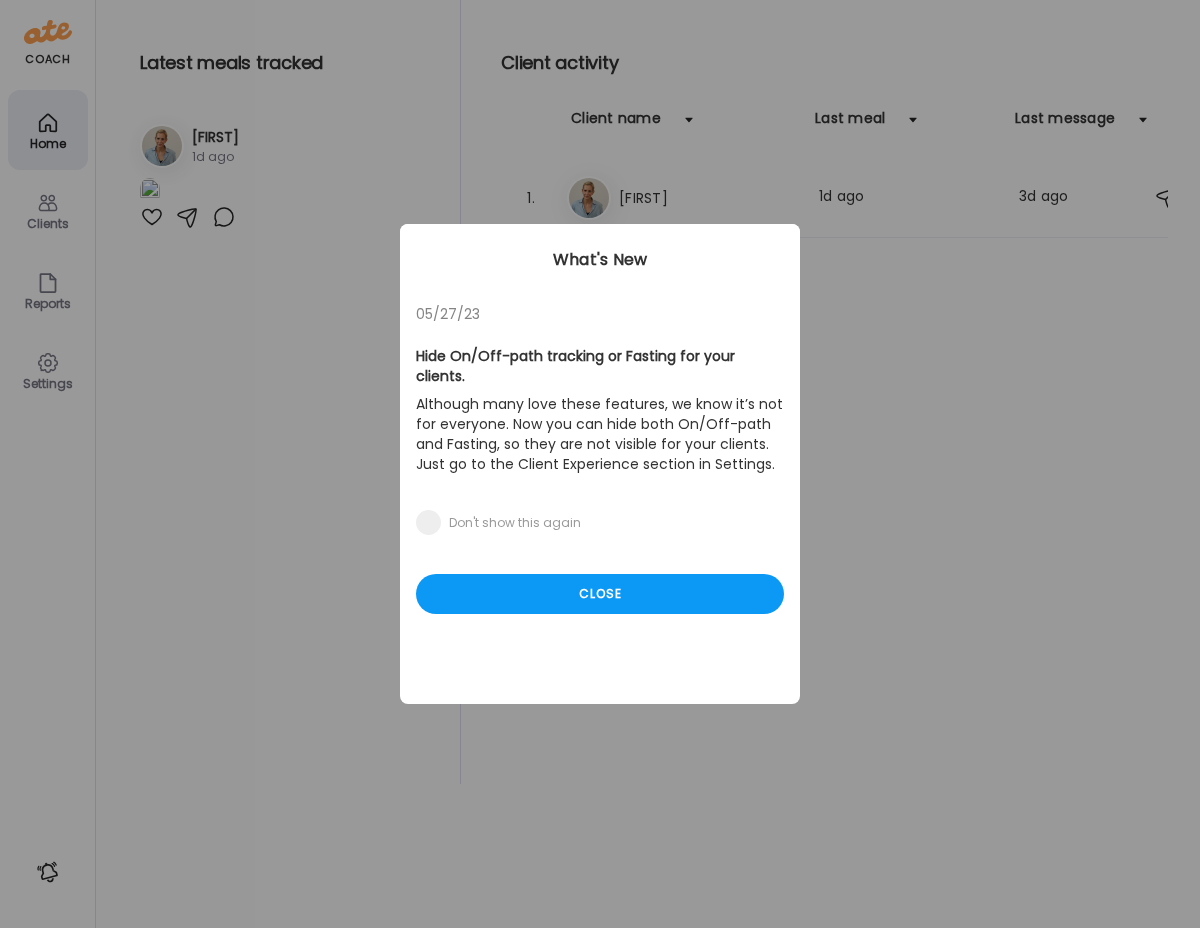 click on "Ate Coach Dashboard
Wahoo! It’s official
Take a moment to set up your Coach Profile to give your clients a smooth onboarding experience.
Skip Set up coach profile
Ate Coach Dashboard
1 Image 2 Message 3 Invite
Let’s get you quickly set up
Add a headshot or company logo for client recognition
Skip Next
Ate Coach Dashboard
1 Image 2 Message 3 Invite
Customize your welcome message
This page will be the first thing your clients will see. Add a welcome message to personalize their experience.
Header 32" at bounding box center (600, 464) 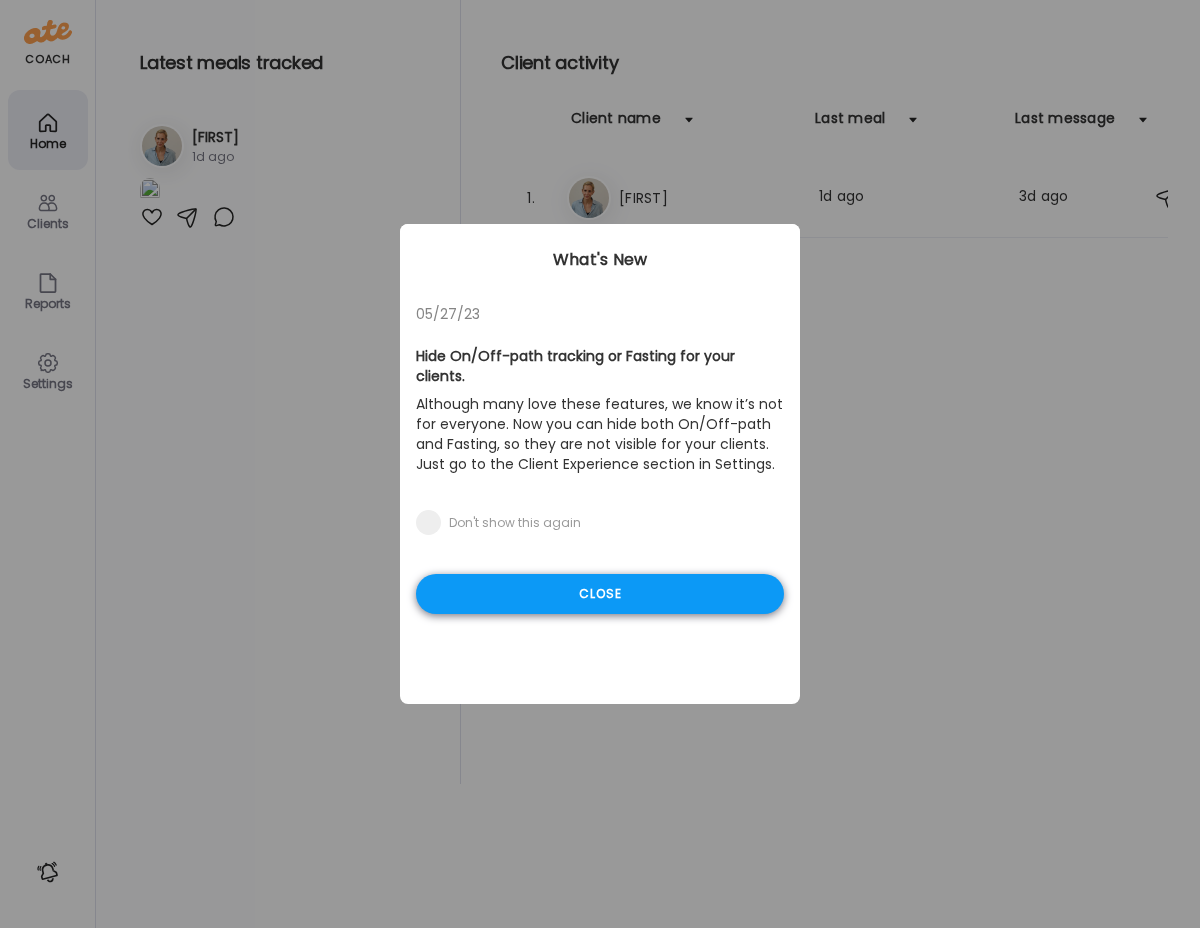 click on "Close" at bounding box center [600, 594] 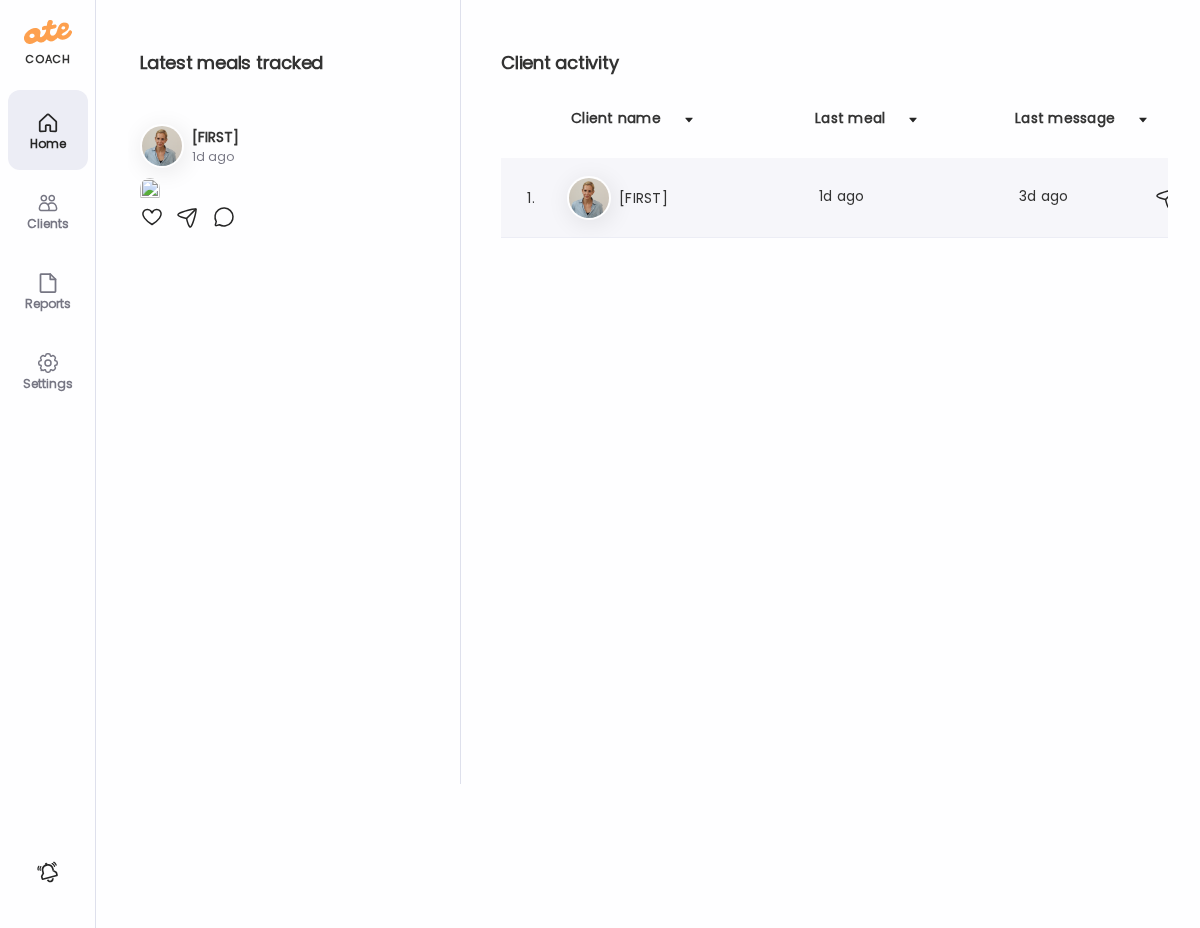 click on "[FIRST]" at bounding box center (707, 198) 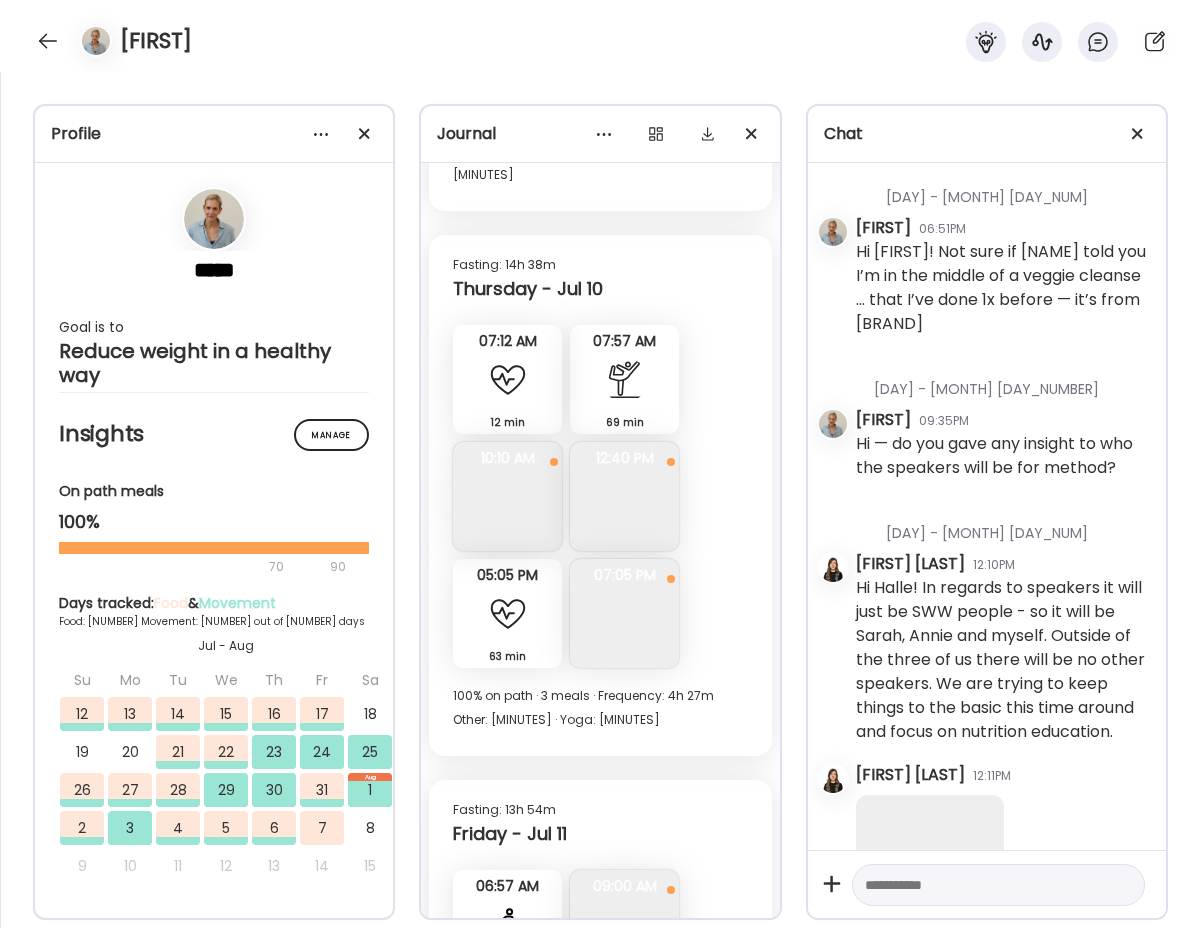 scroll, scrollTop: 17727, scrollLeft: 0, axis: vertical 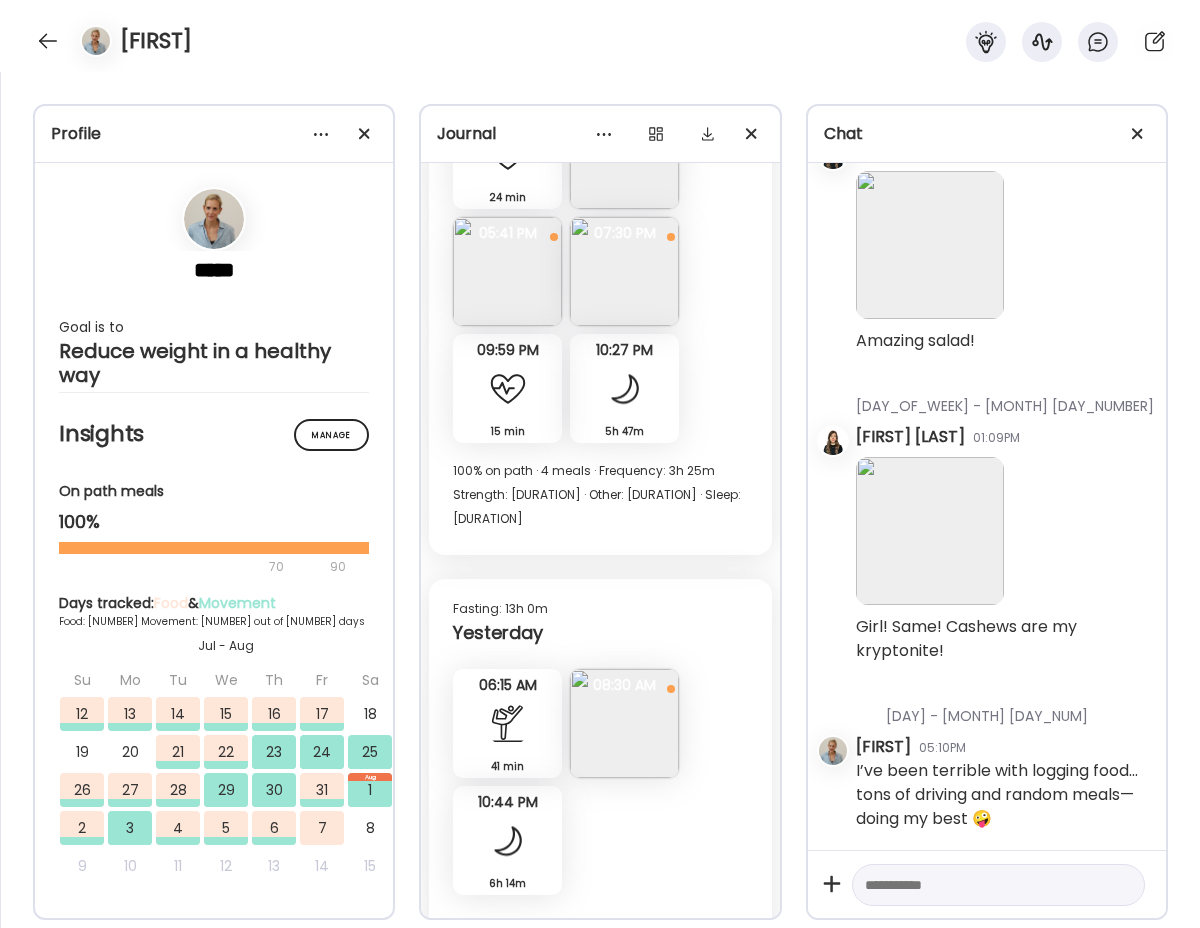 click at bounding box center (980, 885) 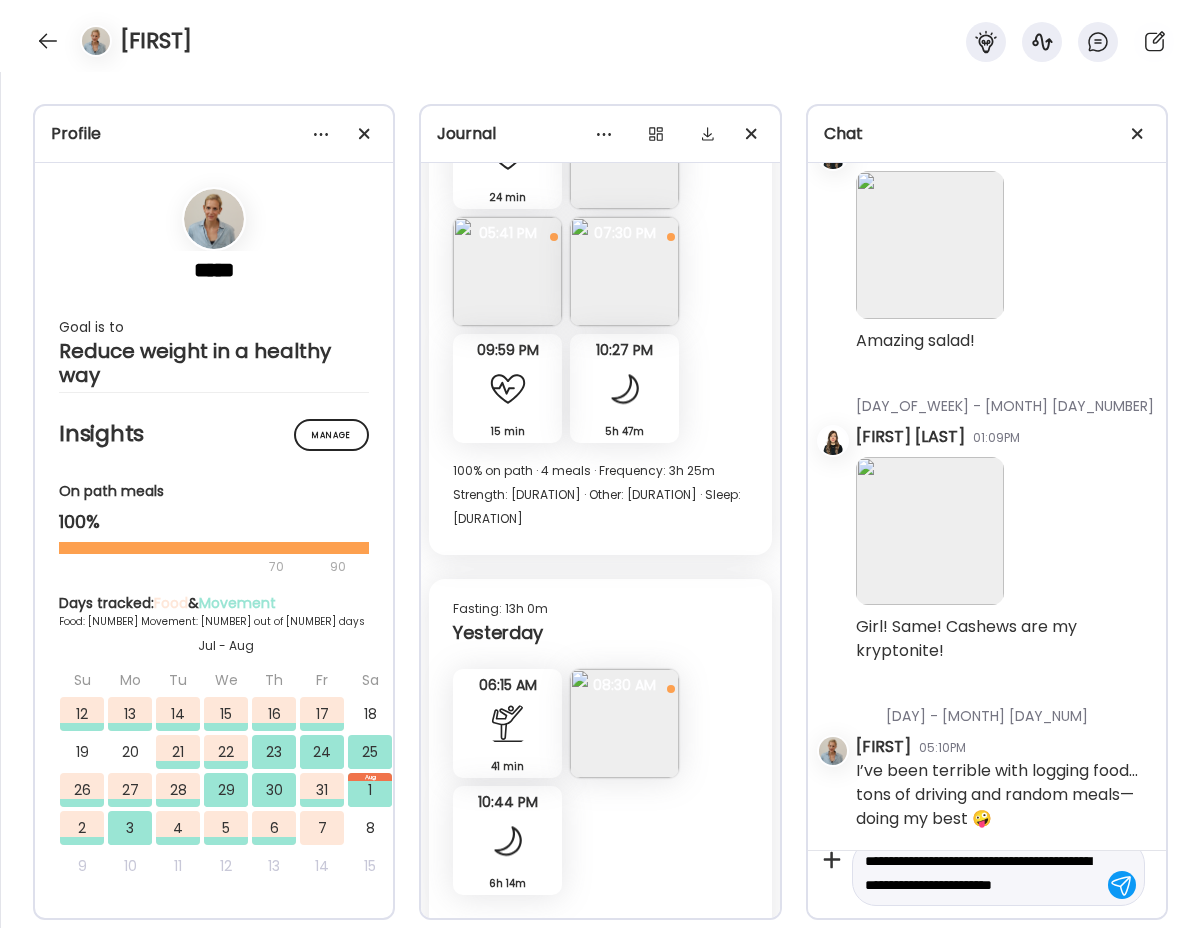 scroll, scrollTop: 47, scrollLeft: 0, axis: vertical 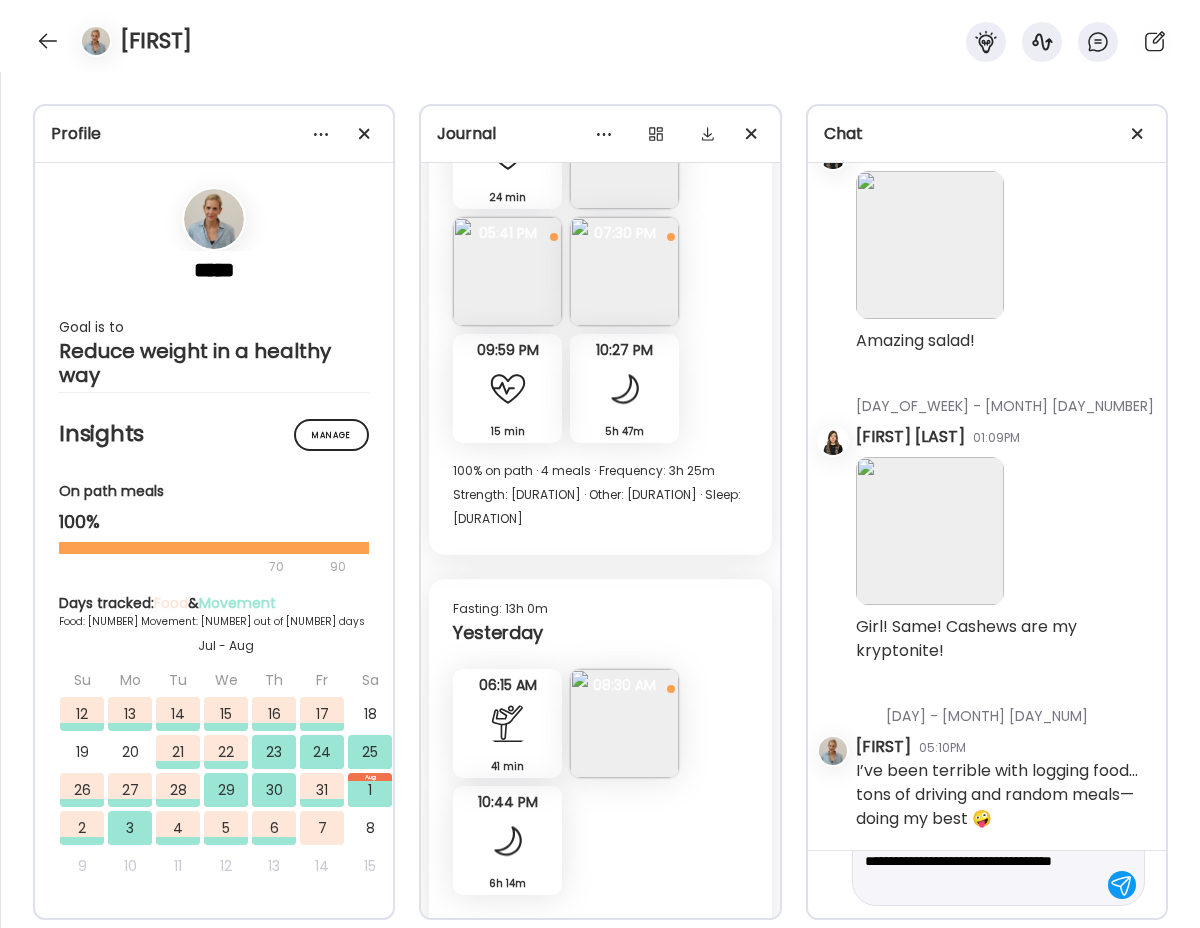 type on "**********" 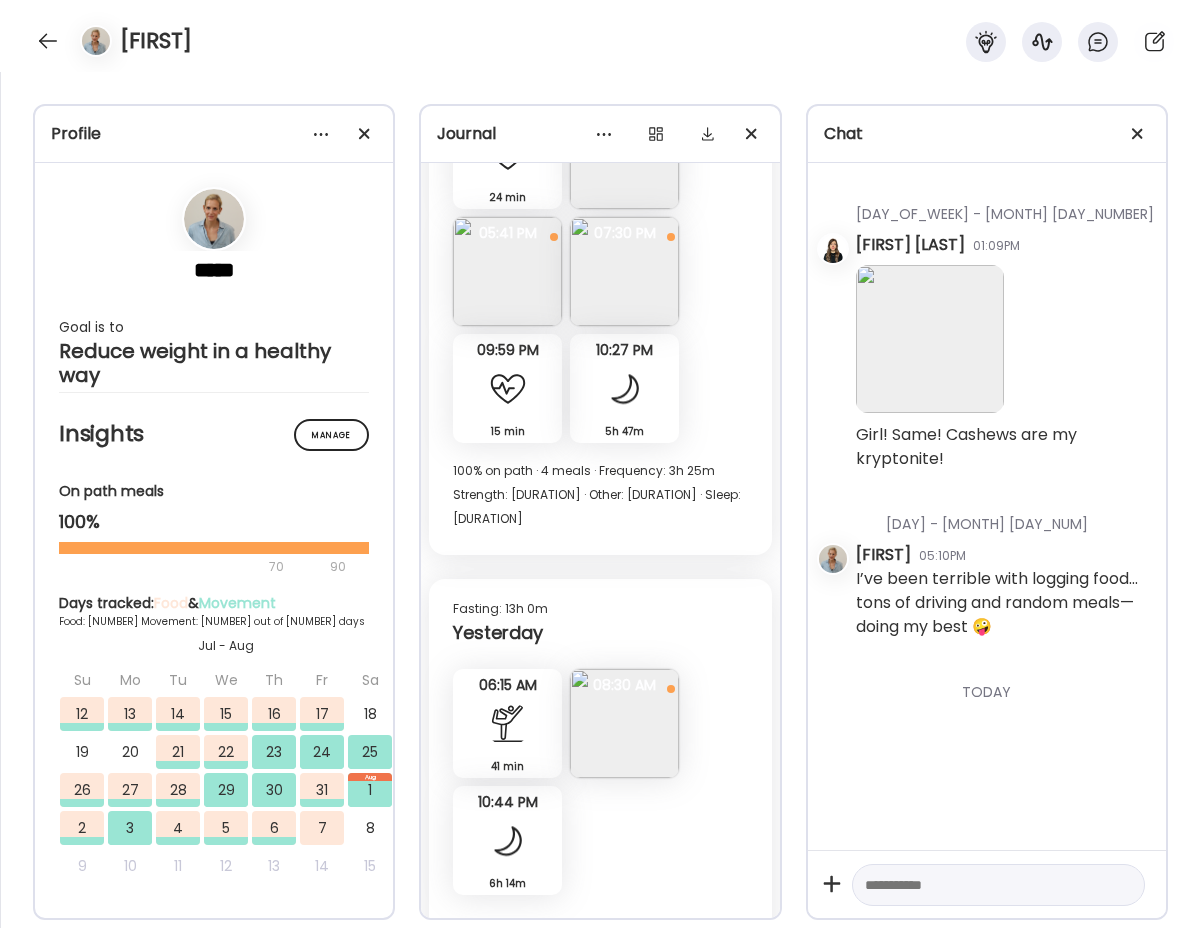 scroll, scrollTop: 0, scrollLeft: 0, axis: both 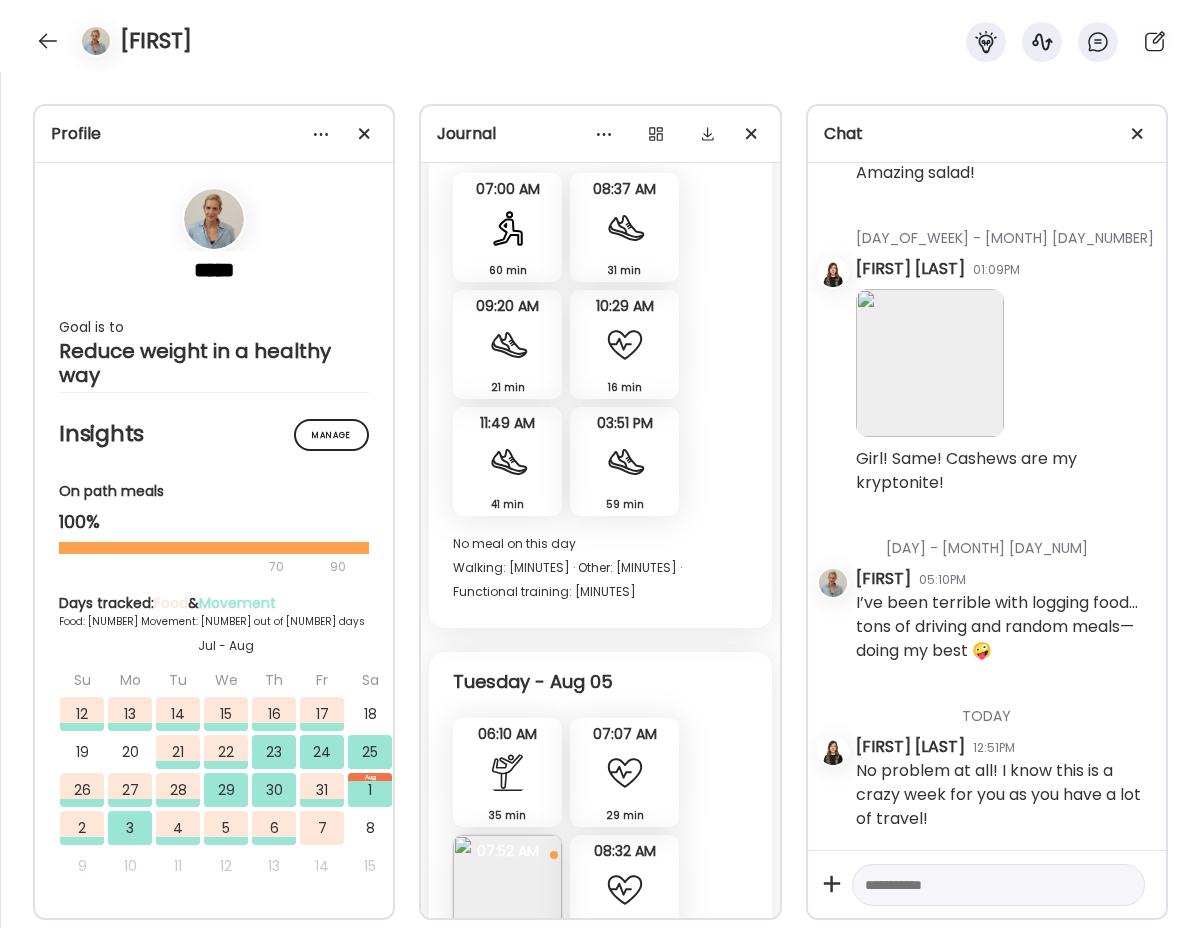 click at bounding box center [507, 889] 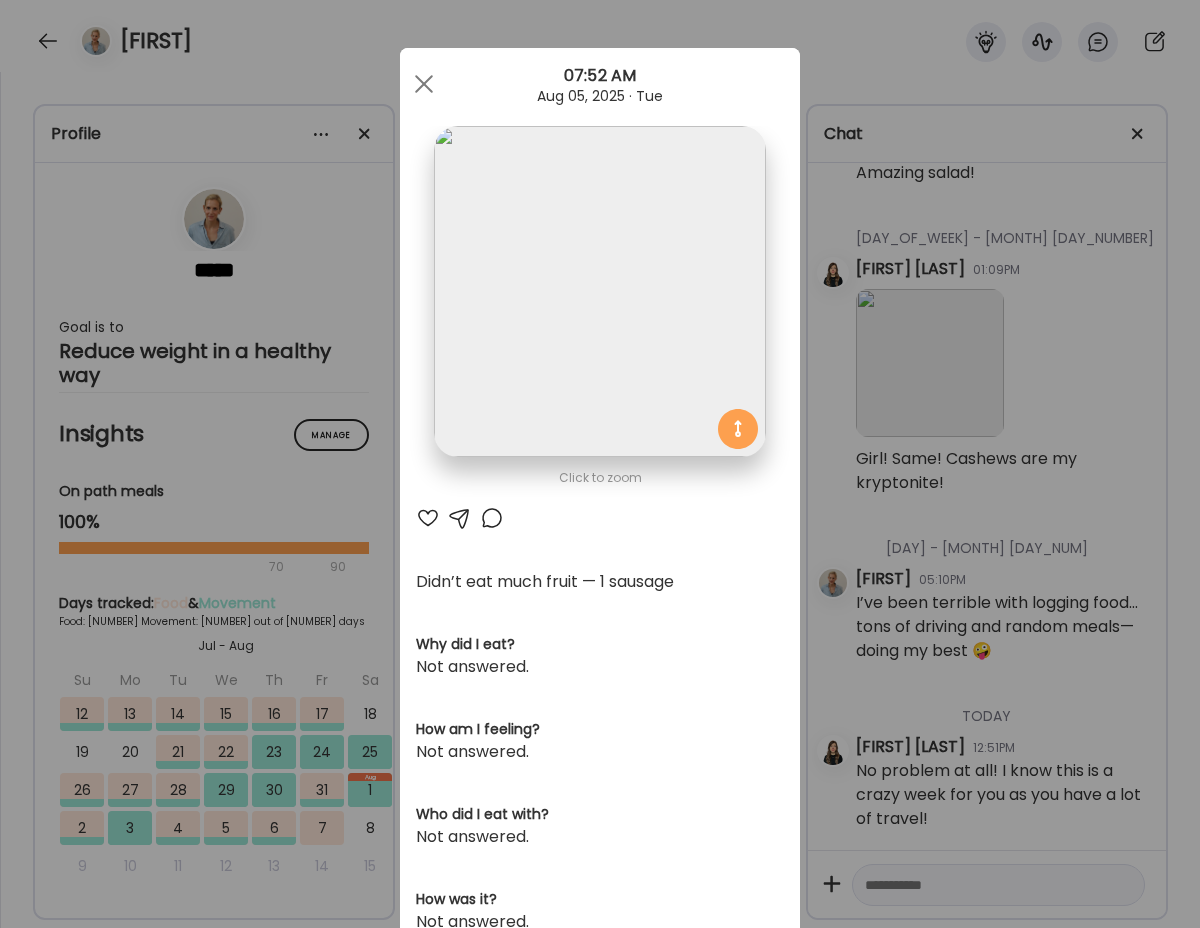 click at bounding box center [428, 518] 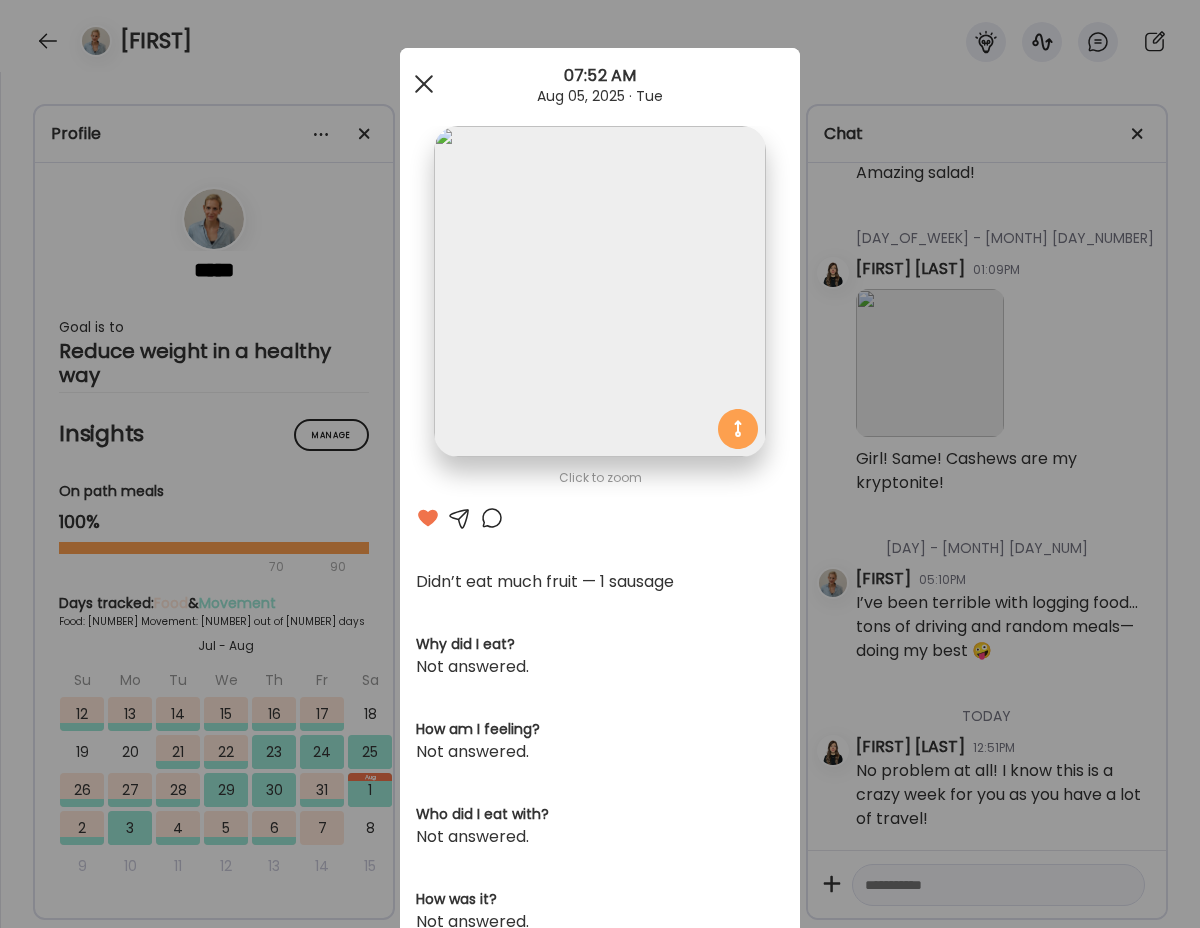 click at bounding box center [424, 84] 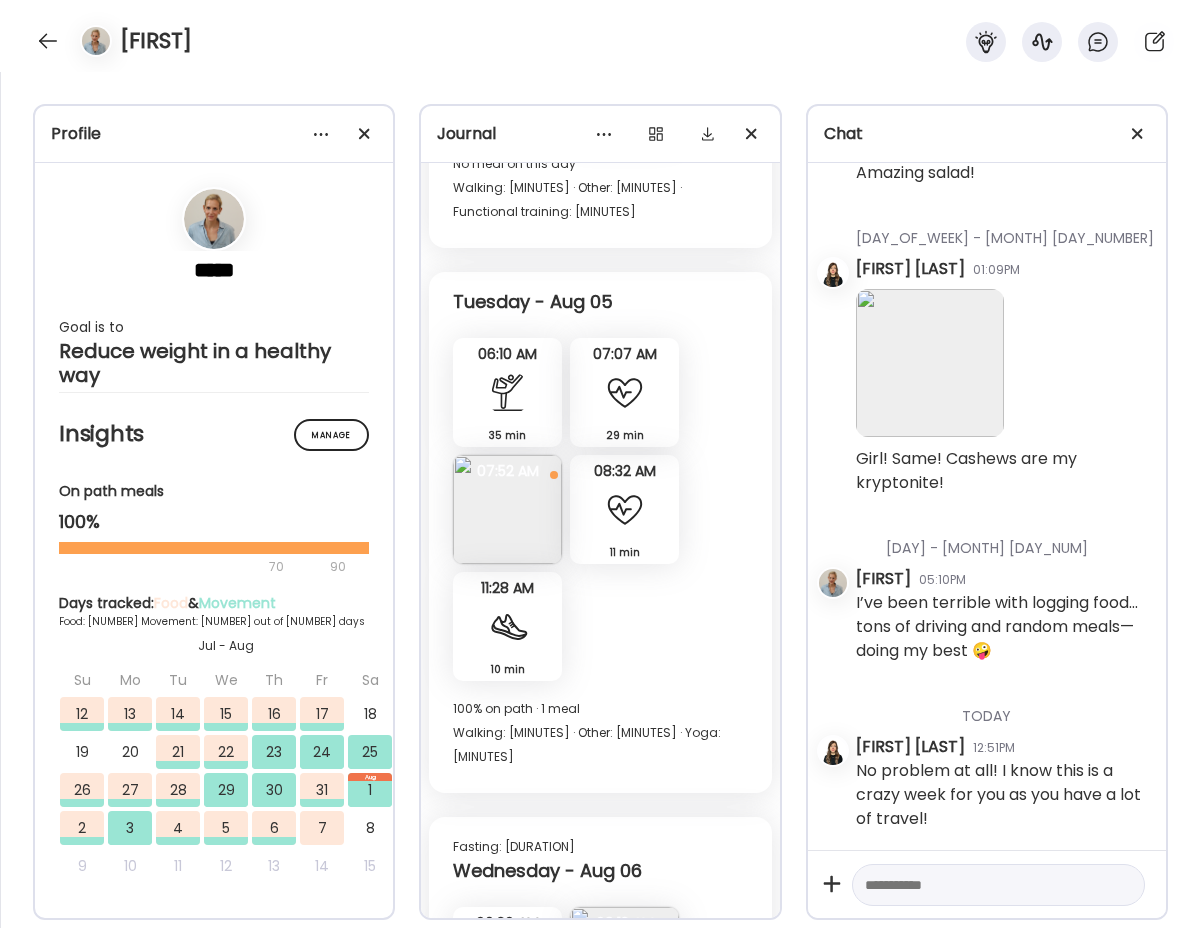 scroll, scrollTop: 16901, scrollLeft: 0, axis: vertical 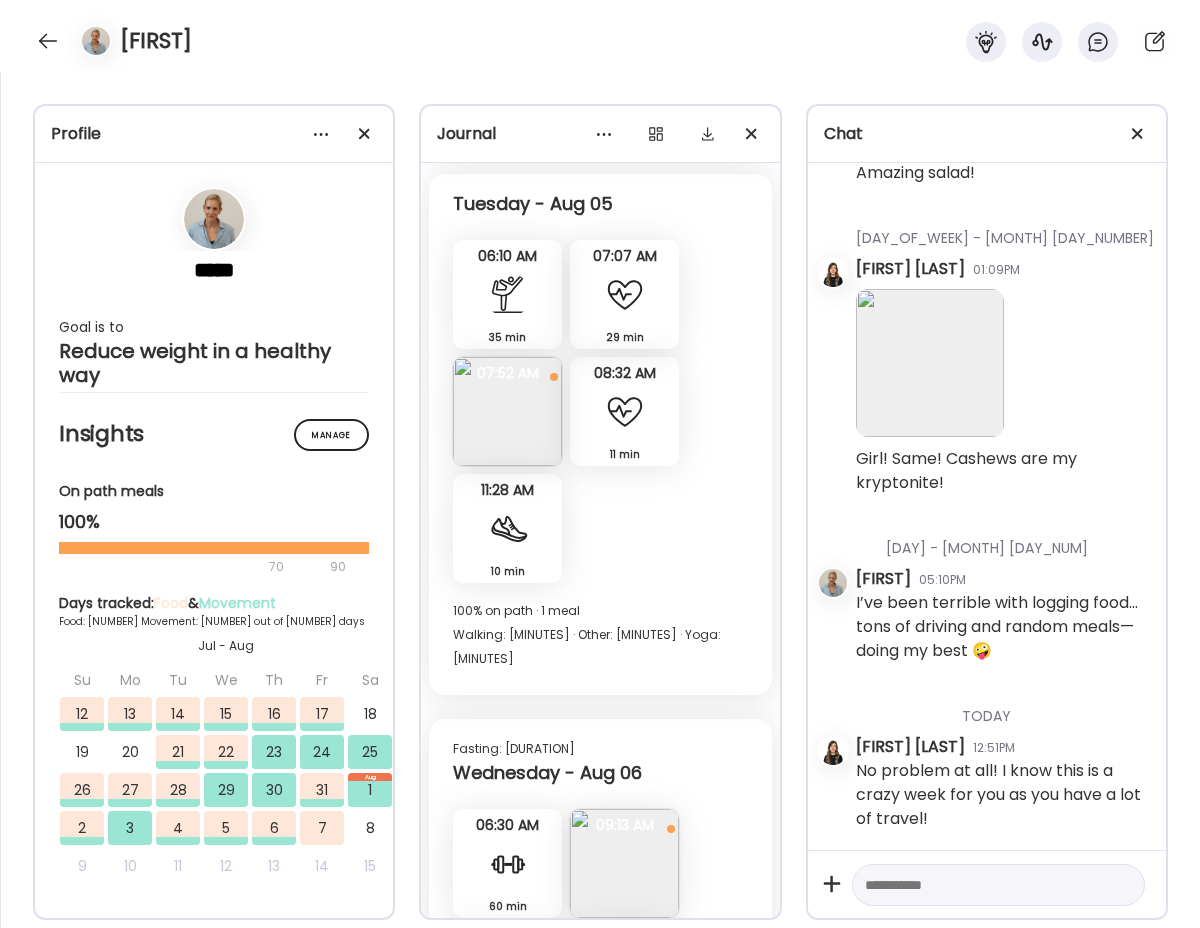 click at bounding box center [624, 863] 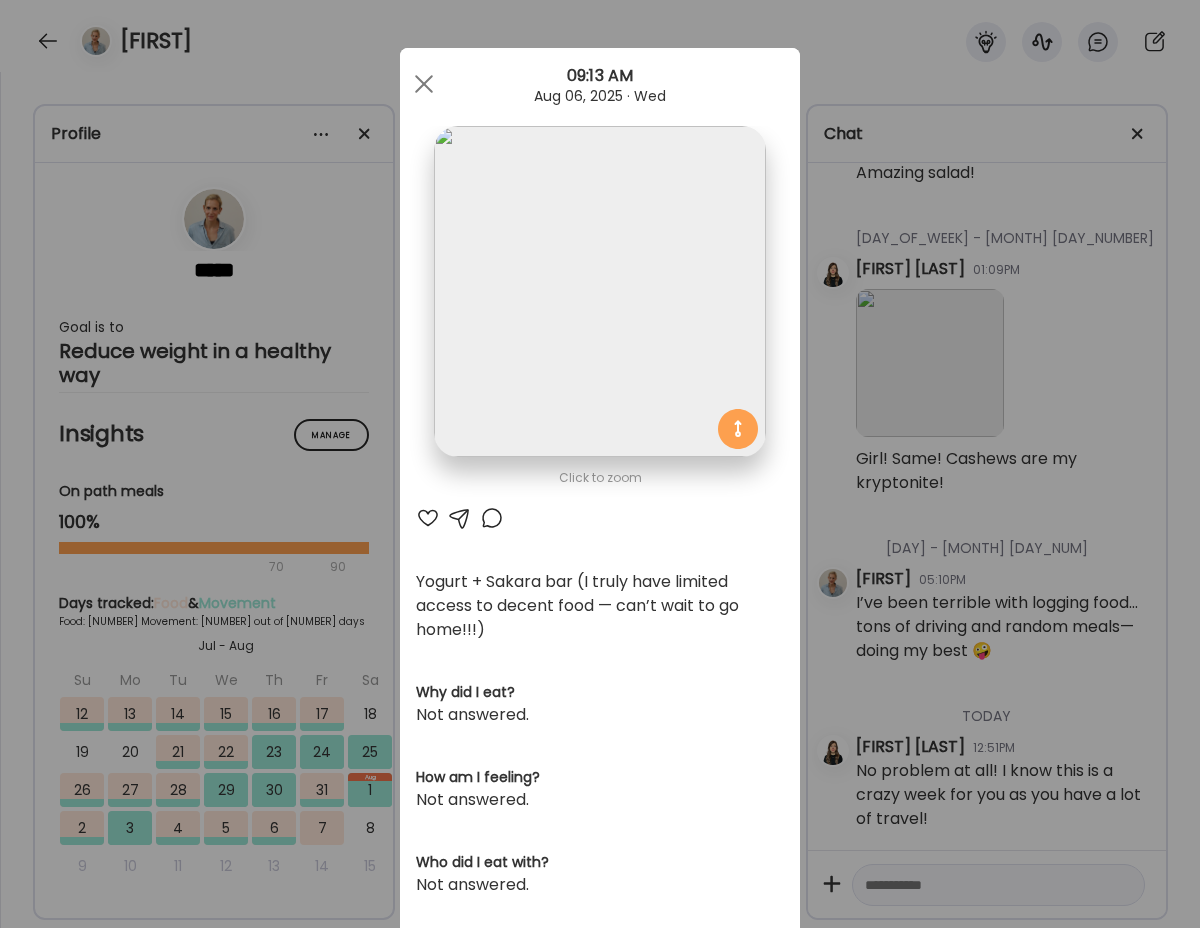 click at bounding box center [428, 518] 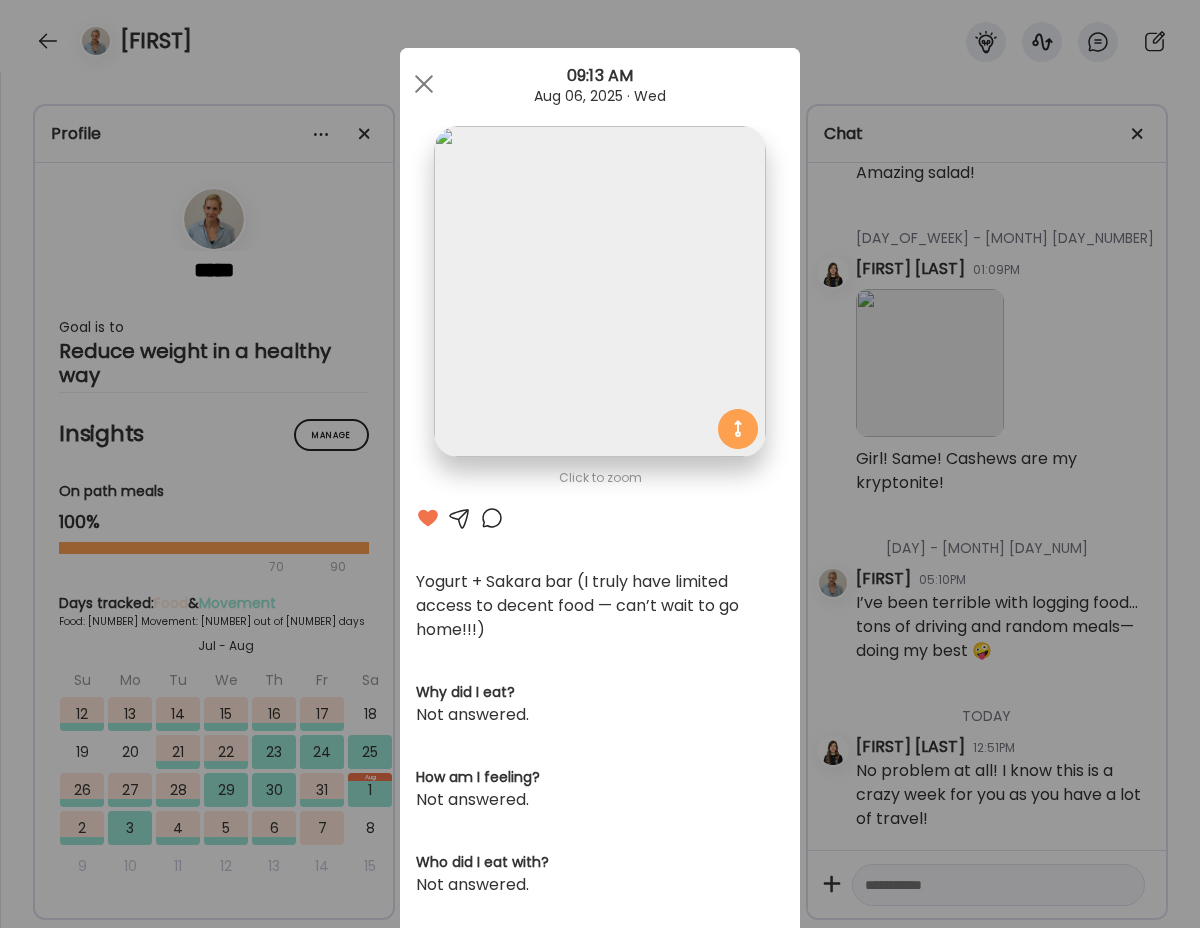 click at bounding box center [460, 518] 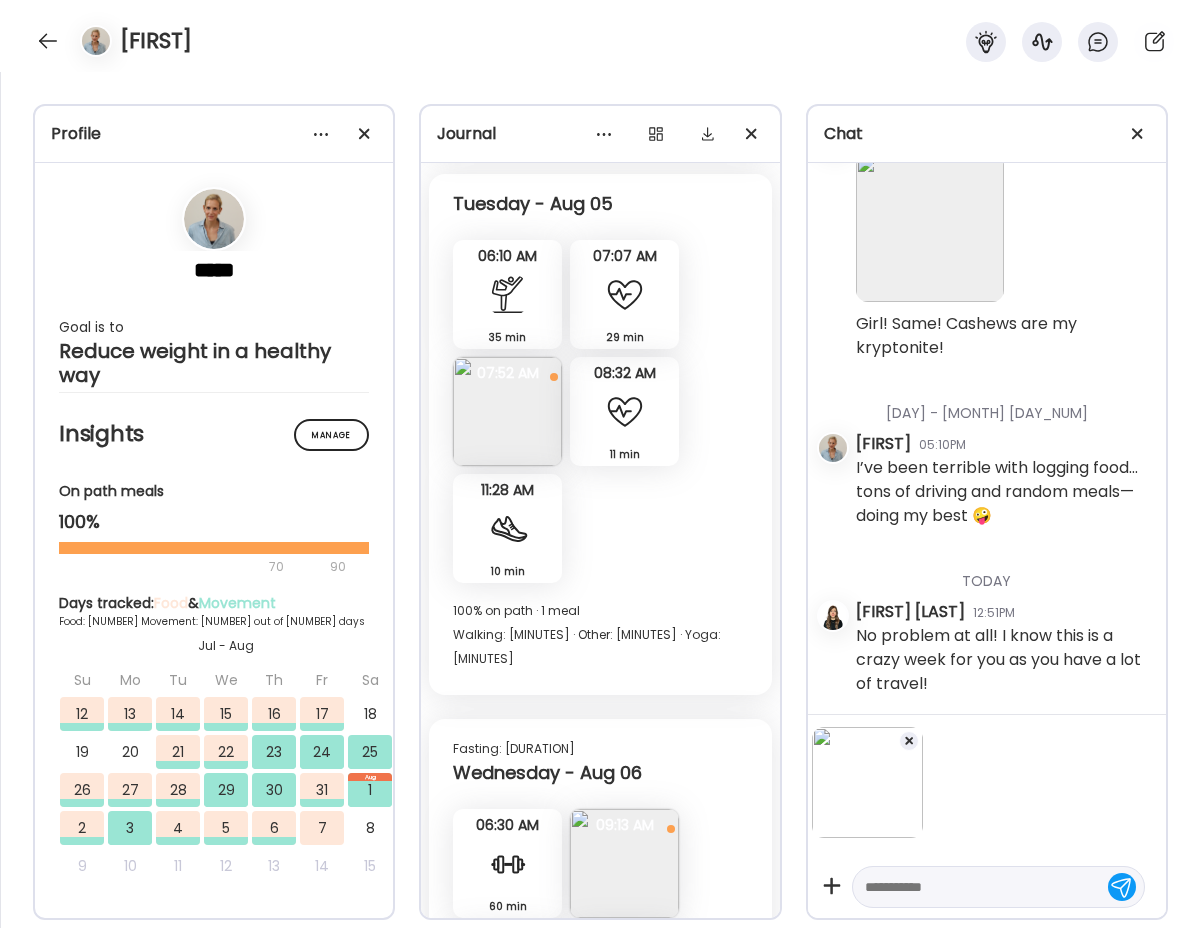 scroll, scrollTop: 82437, scrollLeft: 0, axis: vertical 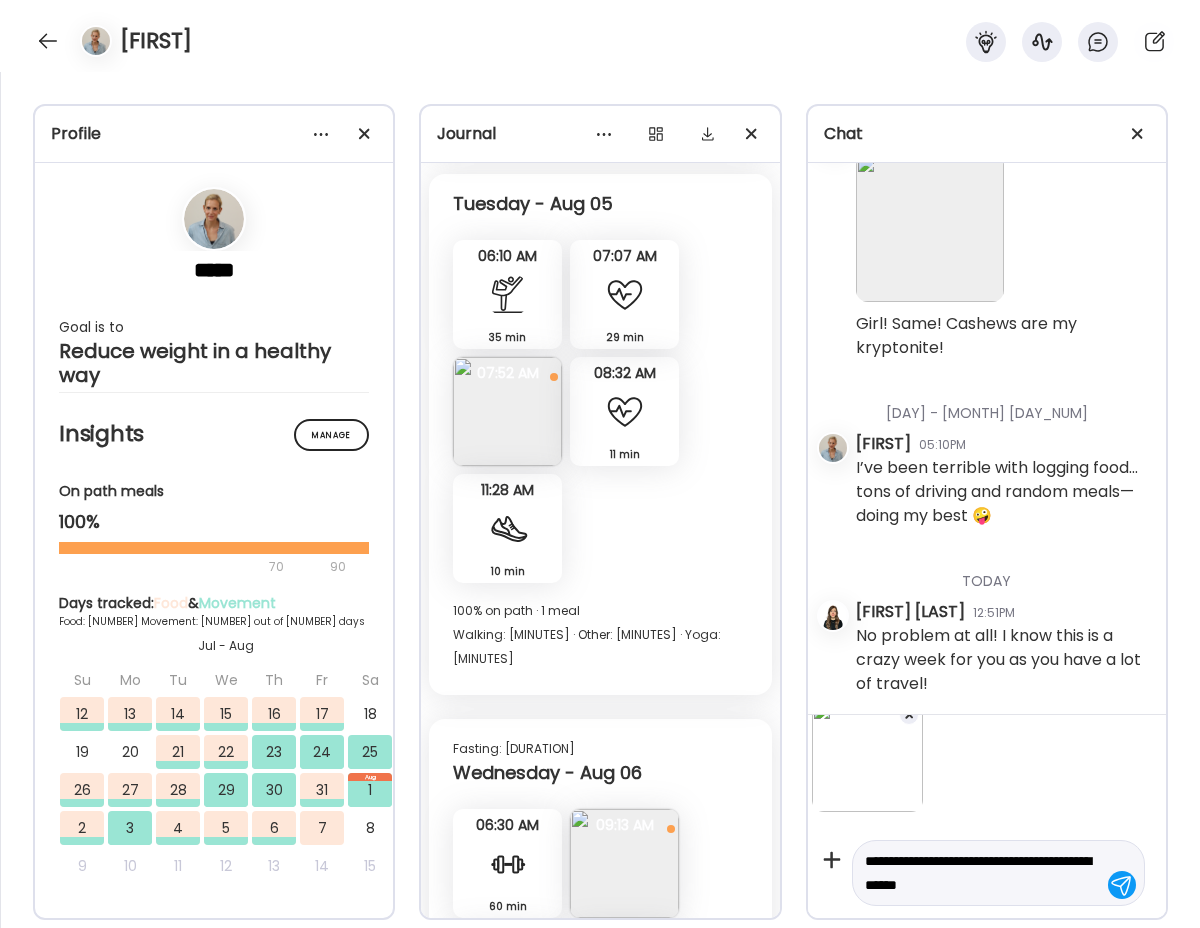 type on "**********" 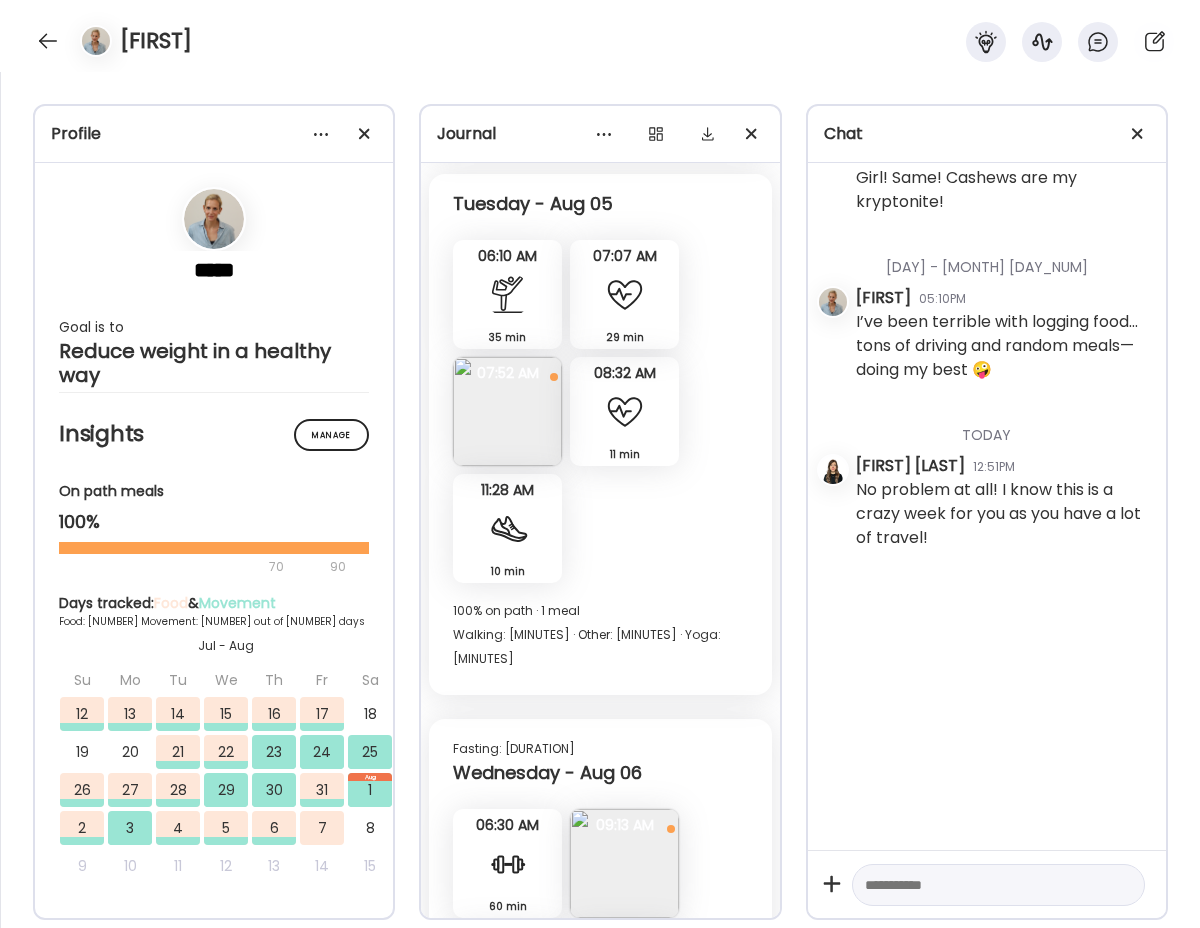 scroll, scrollTop: 82313, scrollLeft: 0, axis: vertical 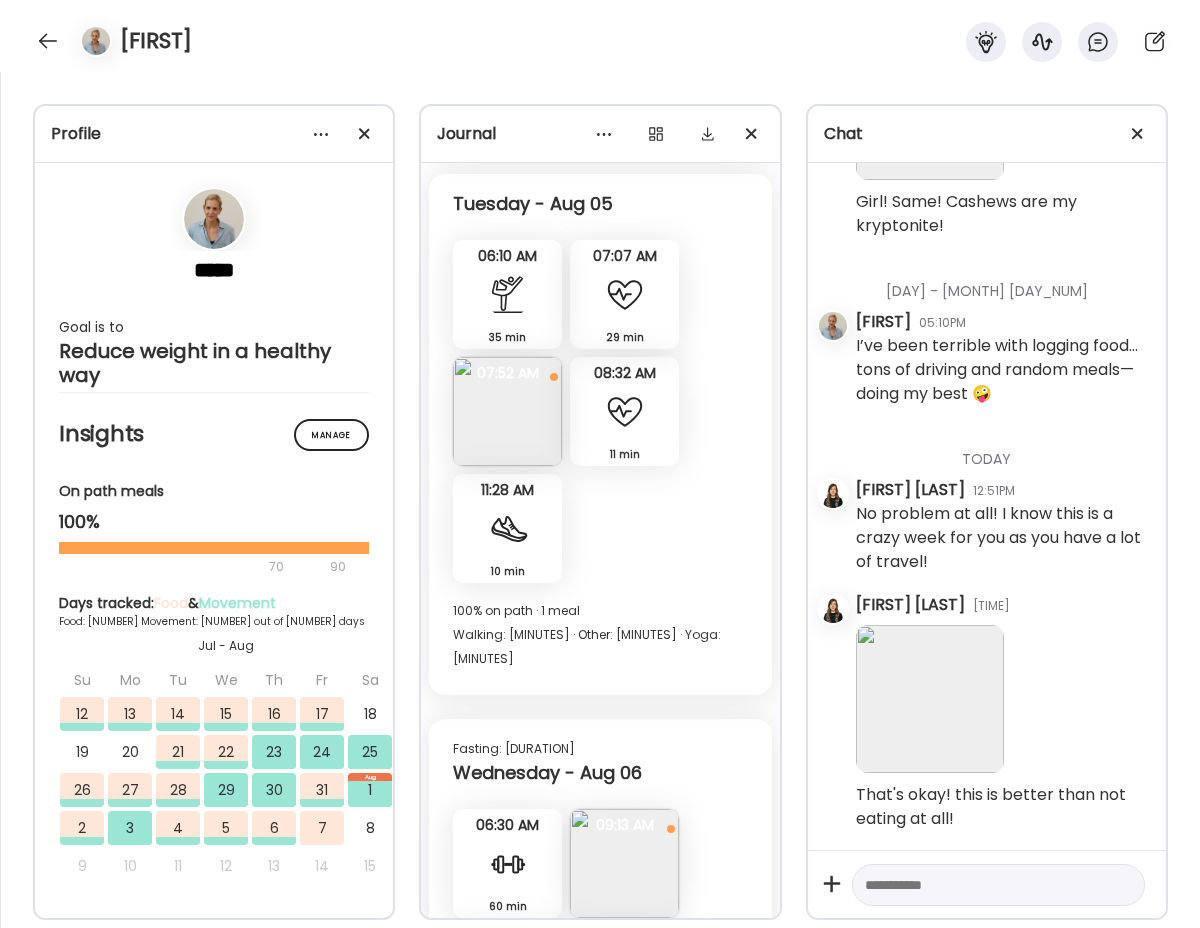 click at bounding box center [624, 980] 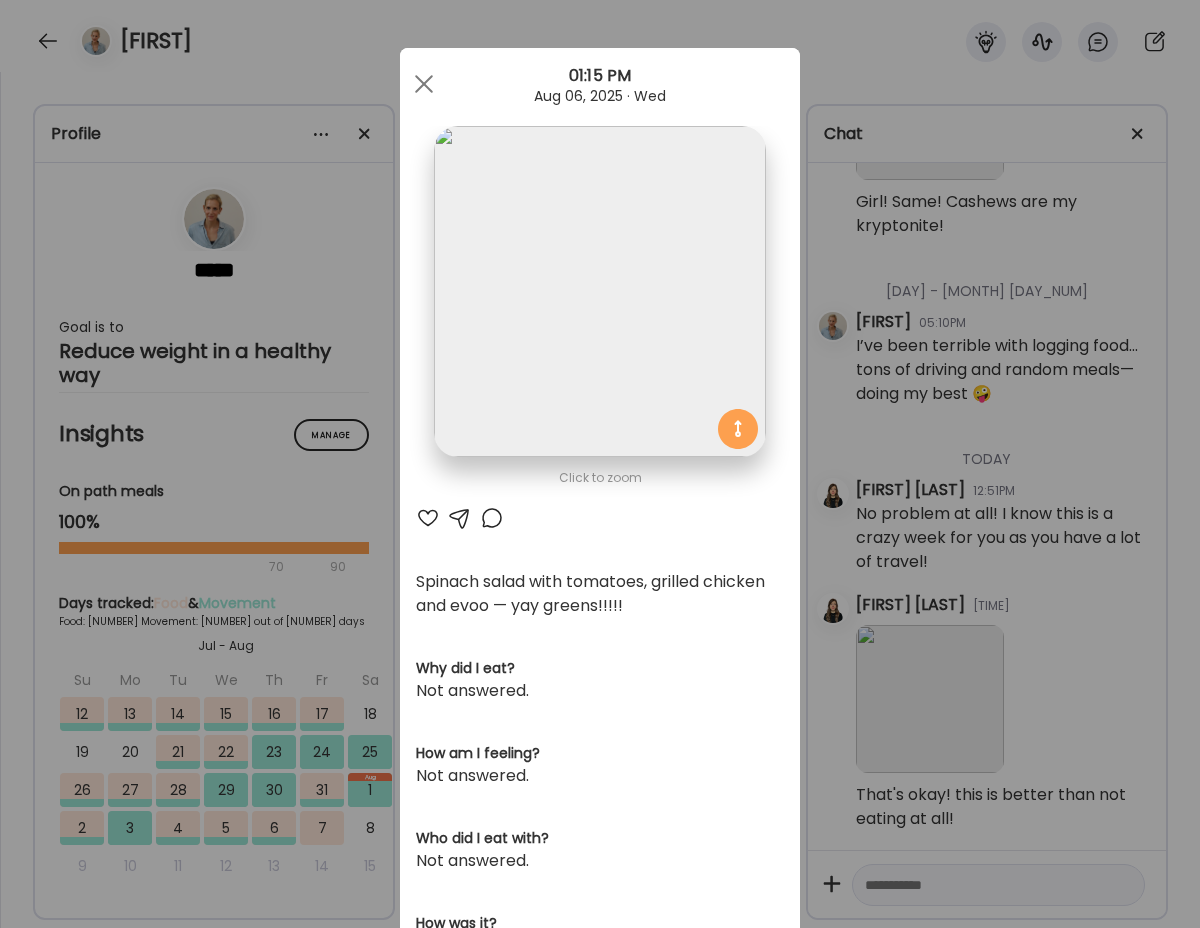 click at bounding box center [428, 518] 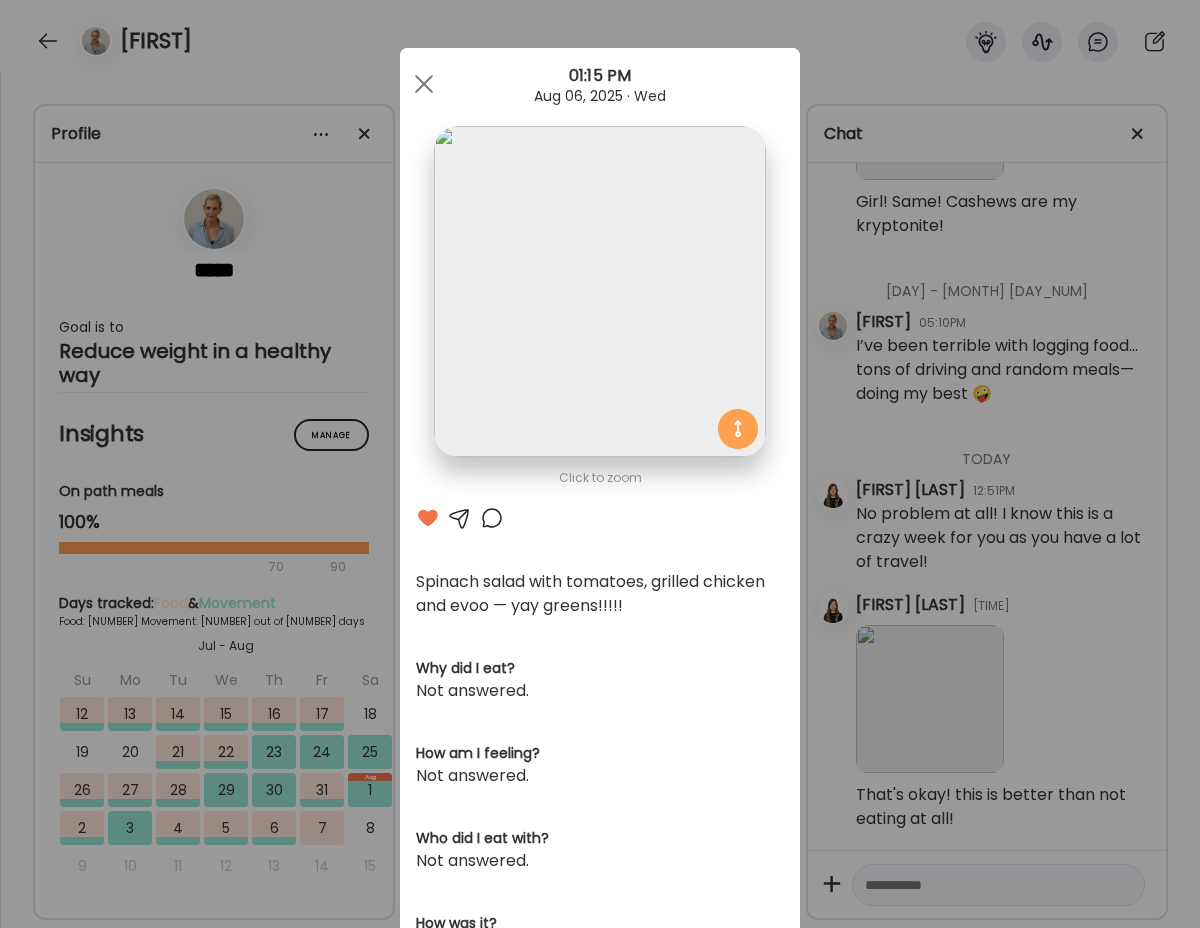 click at bounding box center [460, 518] 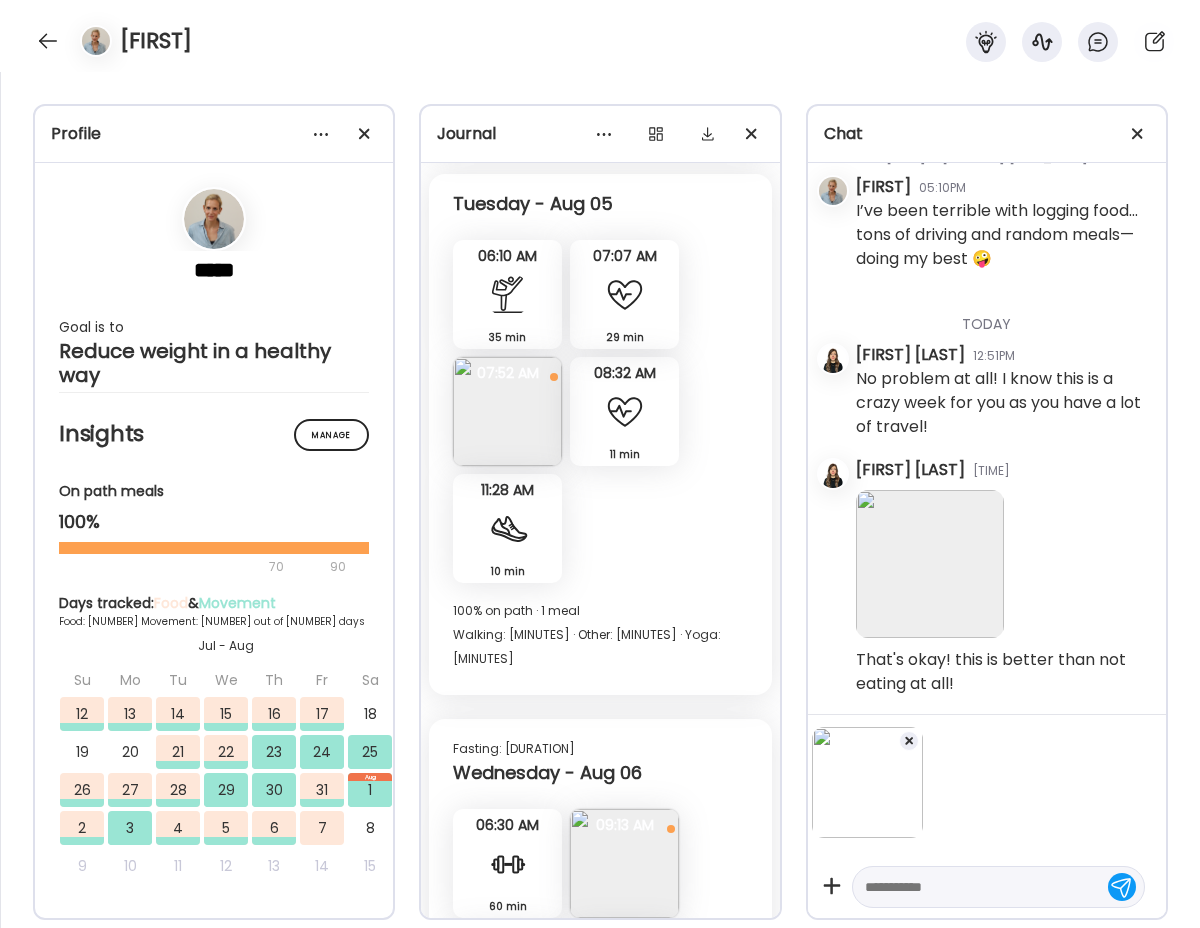 click at bounding box center [998, 887] 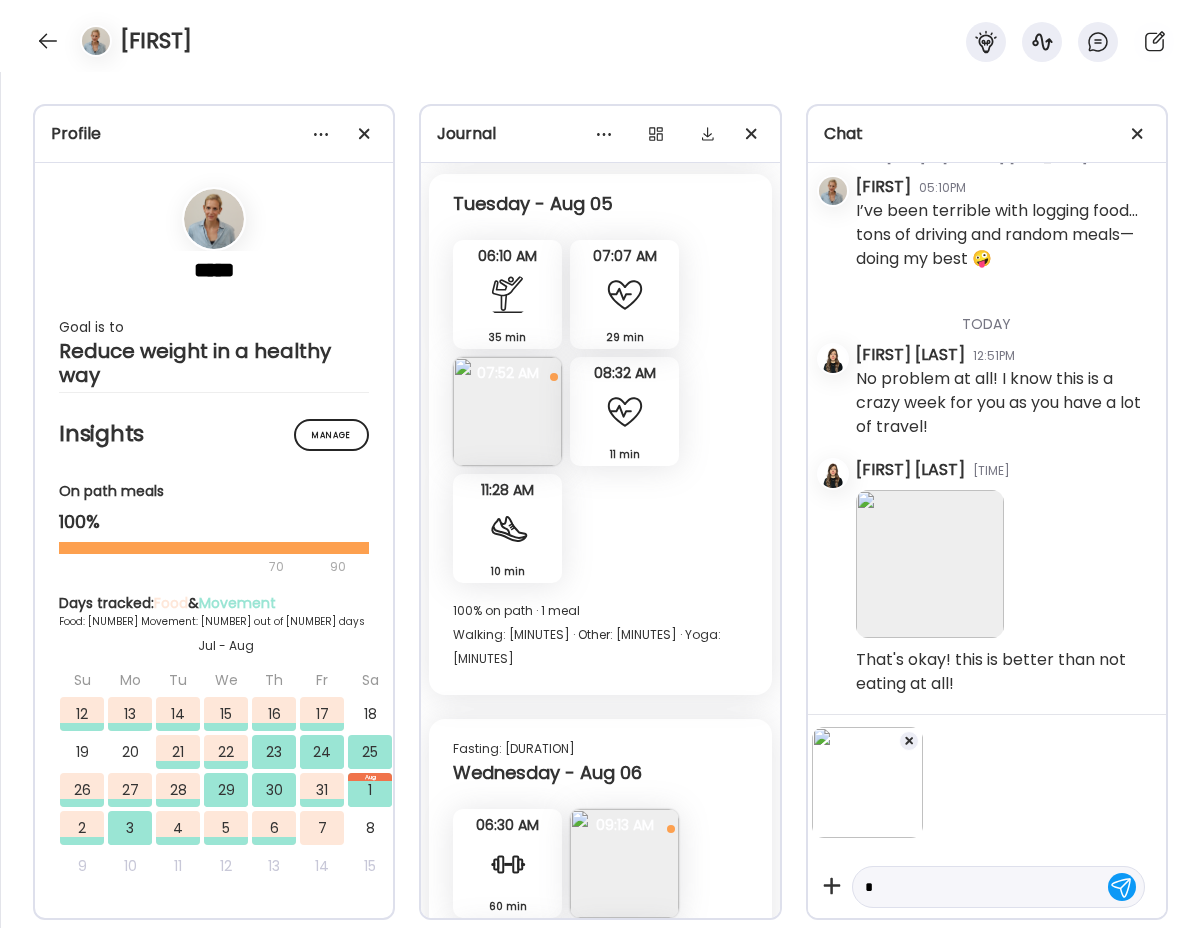 scroll, scrollTop: 2, scrollLeft: 0, axis: vertical 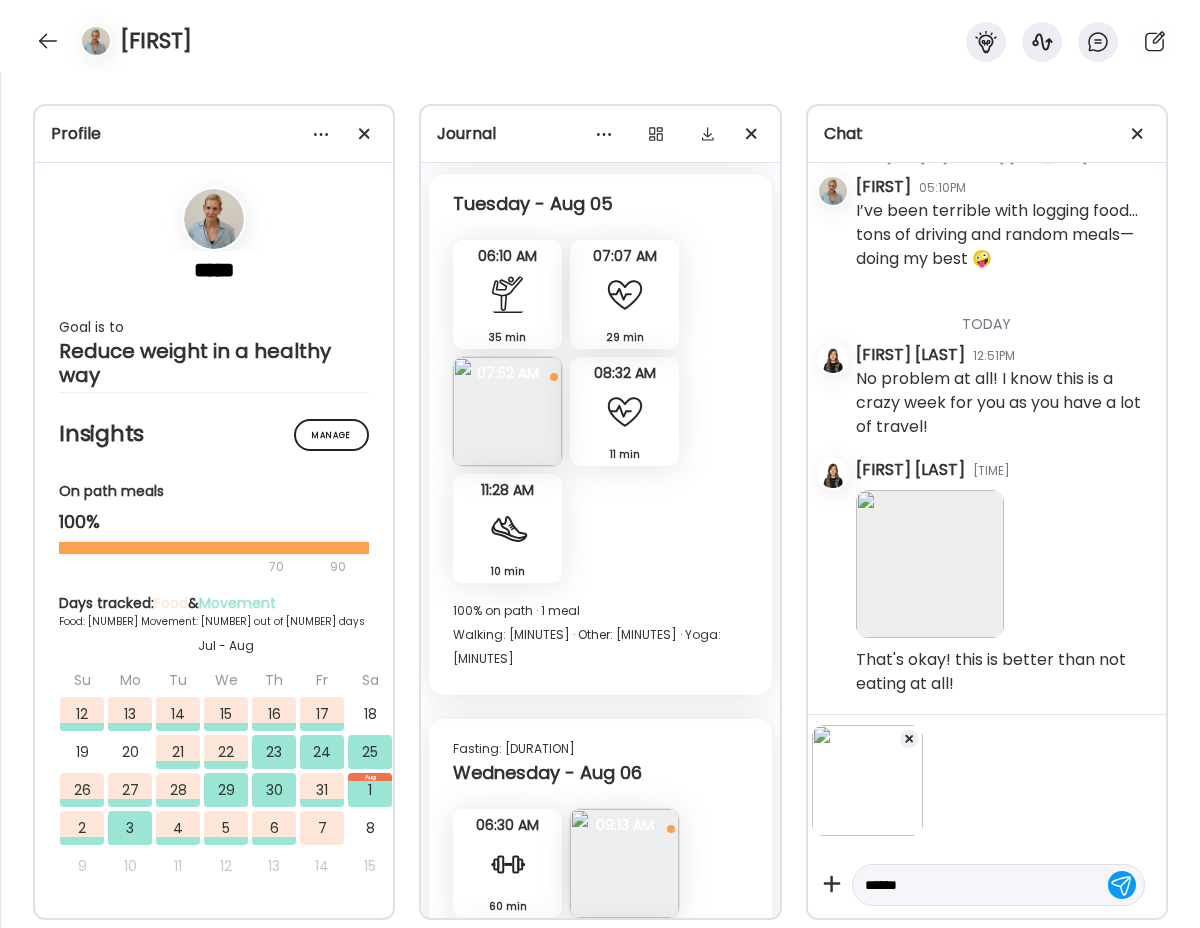 type on "******" 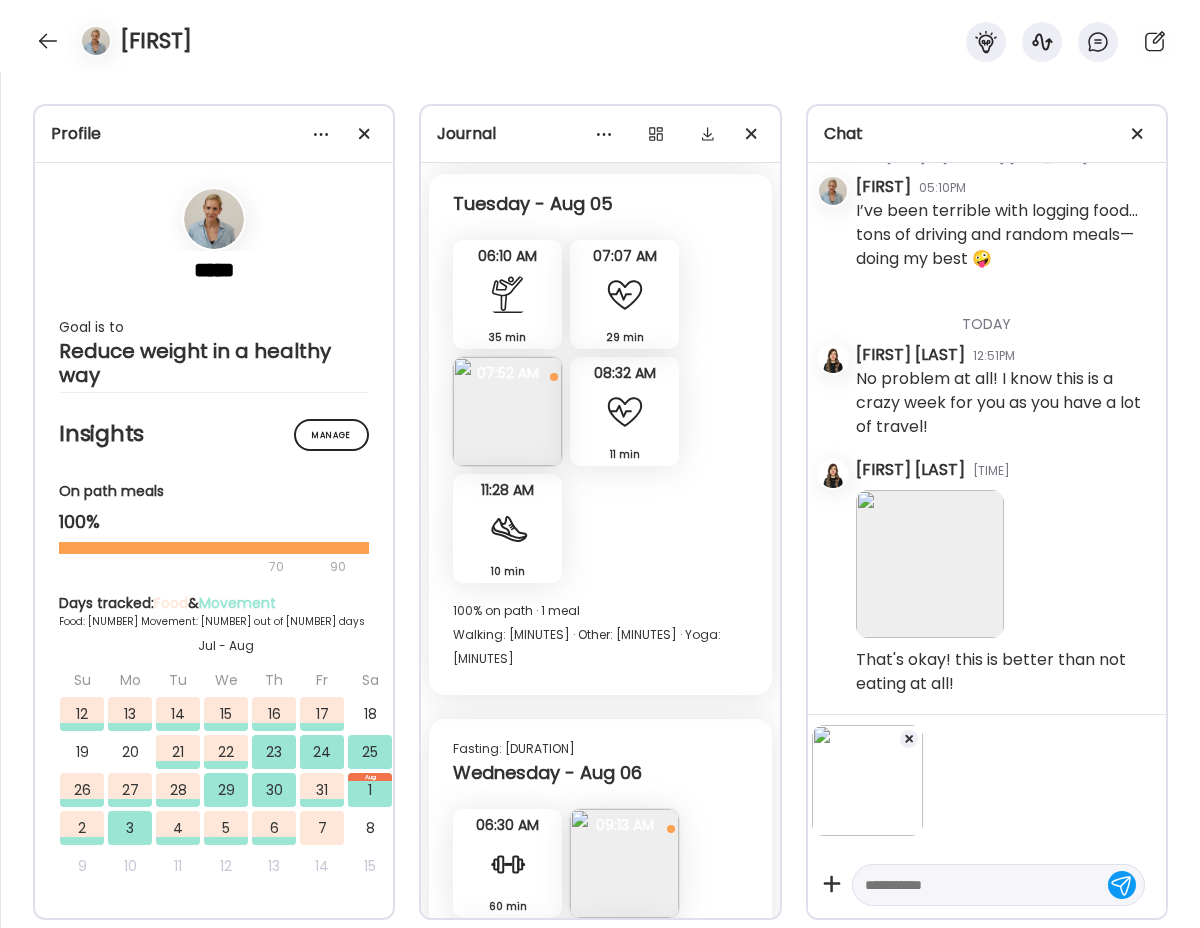 scroll, scrollTop: 82571, scrollLeft: 0, axis: vertical 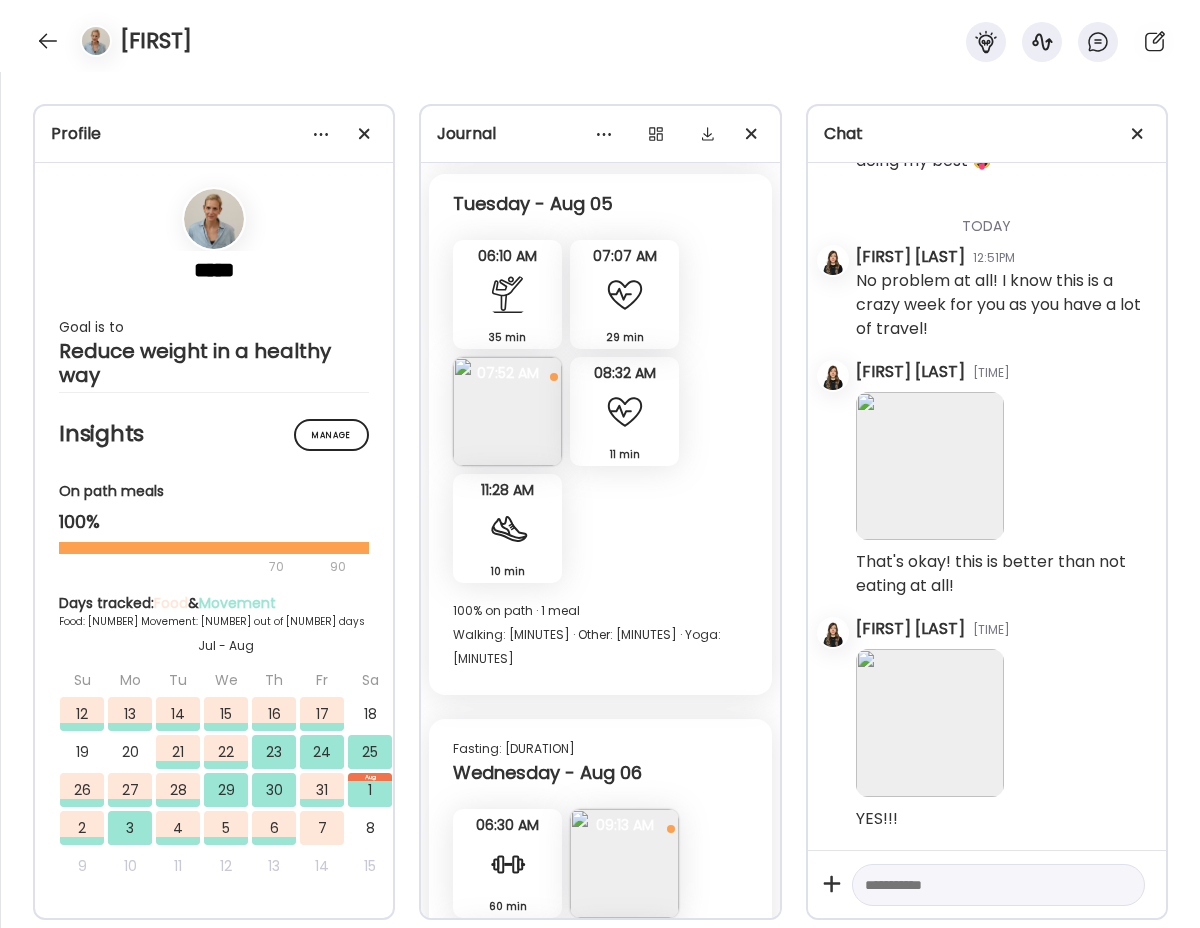 click at bounding box center [507, 1097] 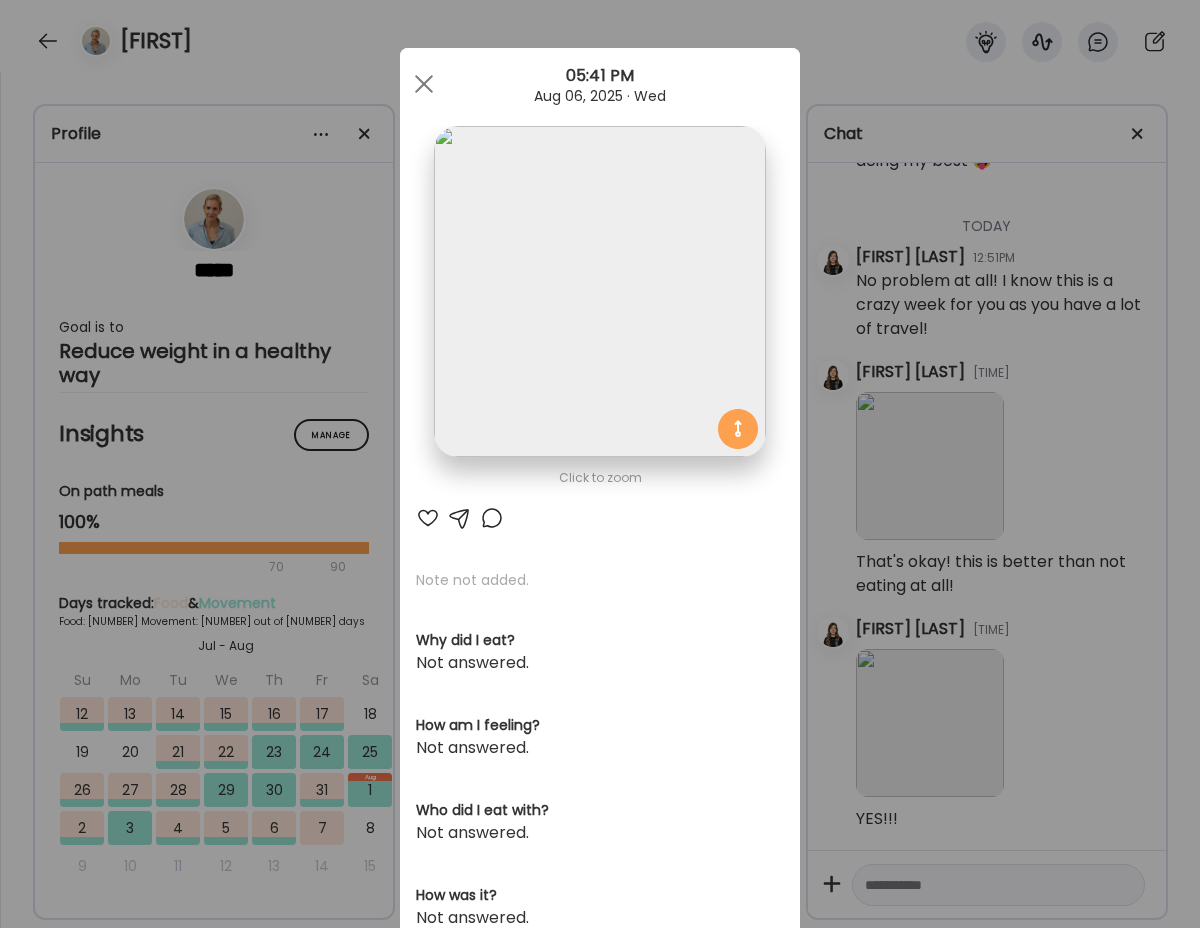 click at bounding box center (428, 518) 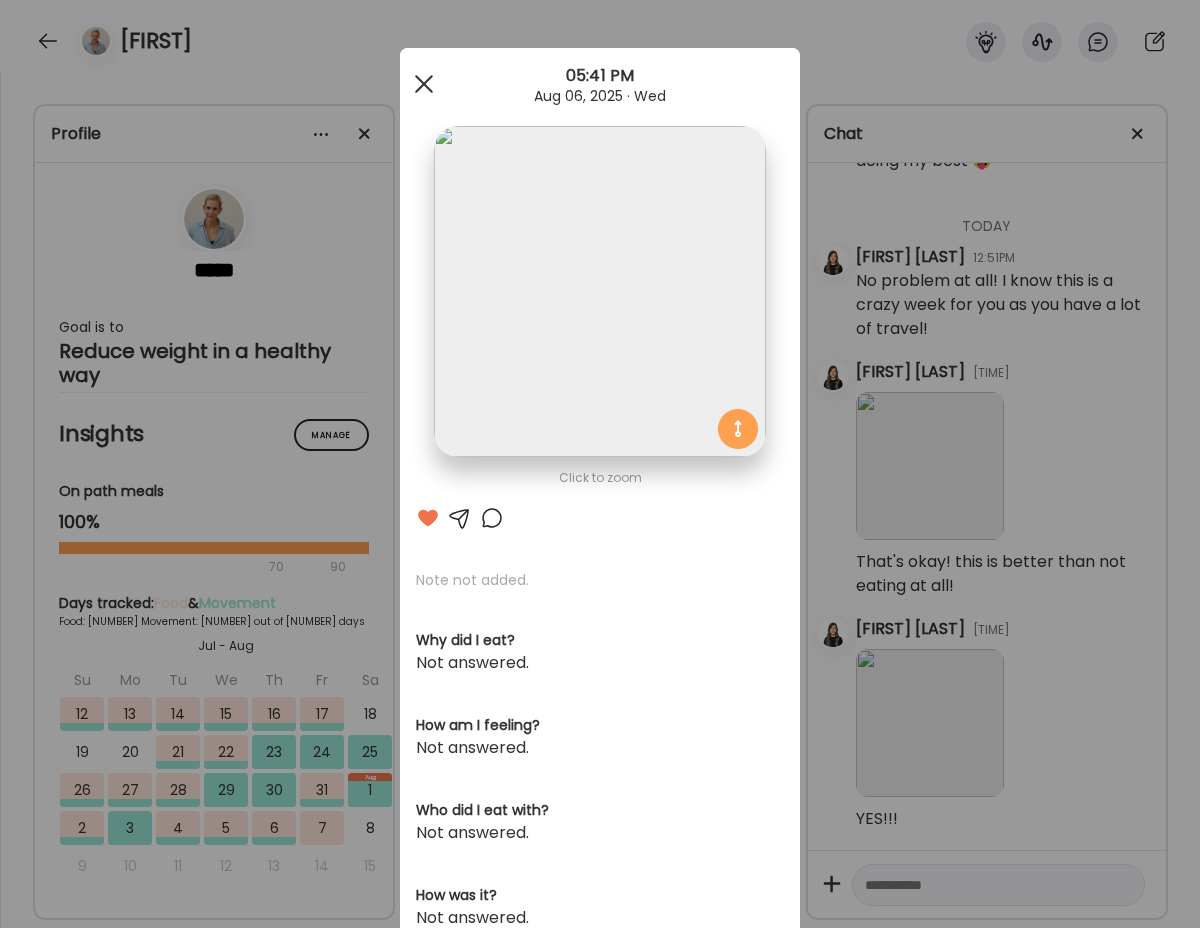 click at bounding box center [424, 84] 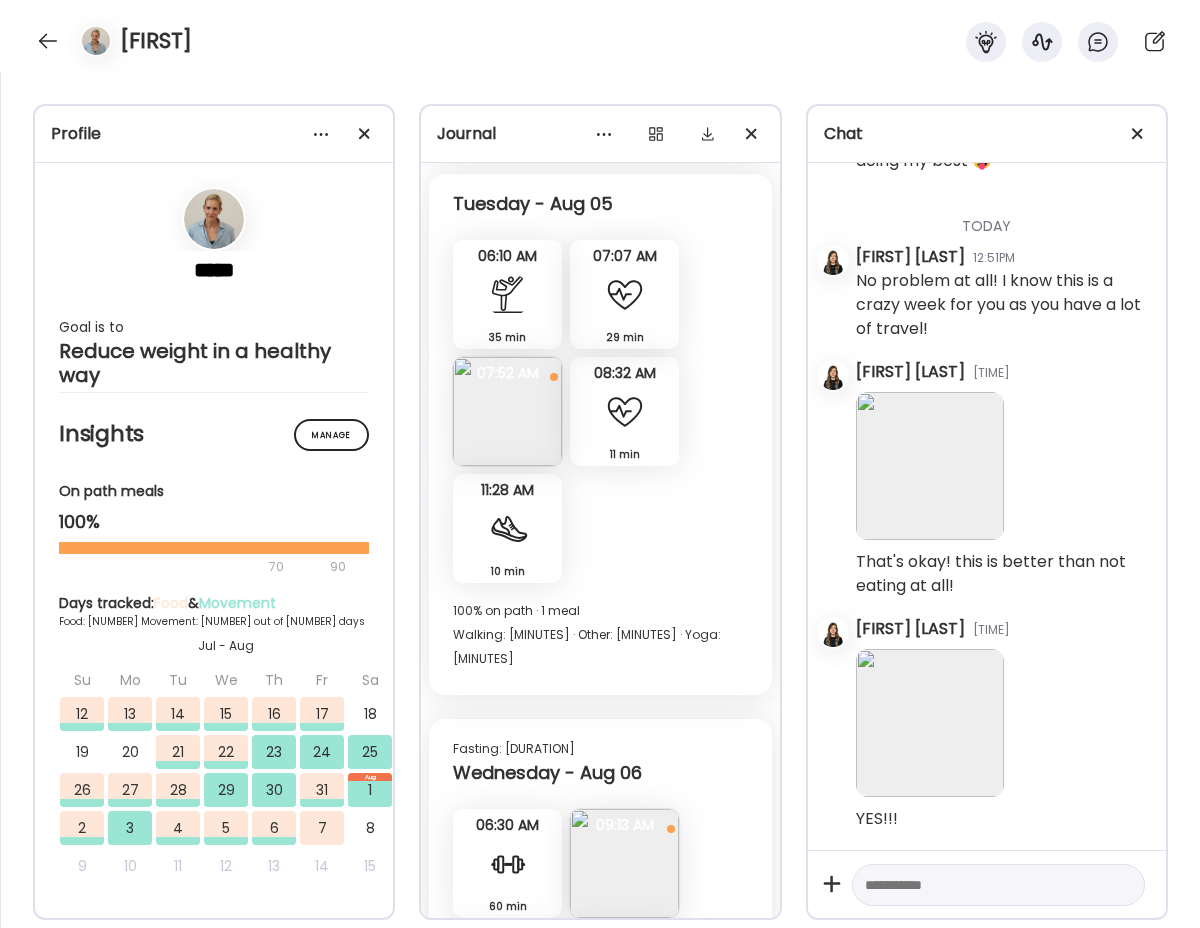 click at bounding box center (624, 1097) 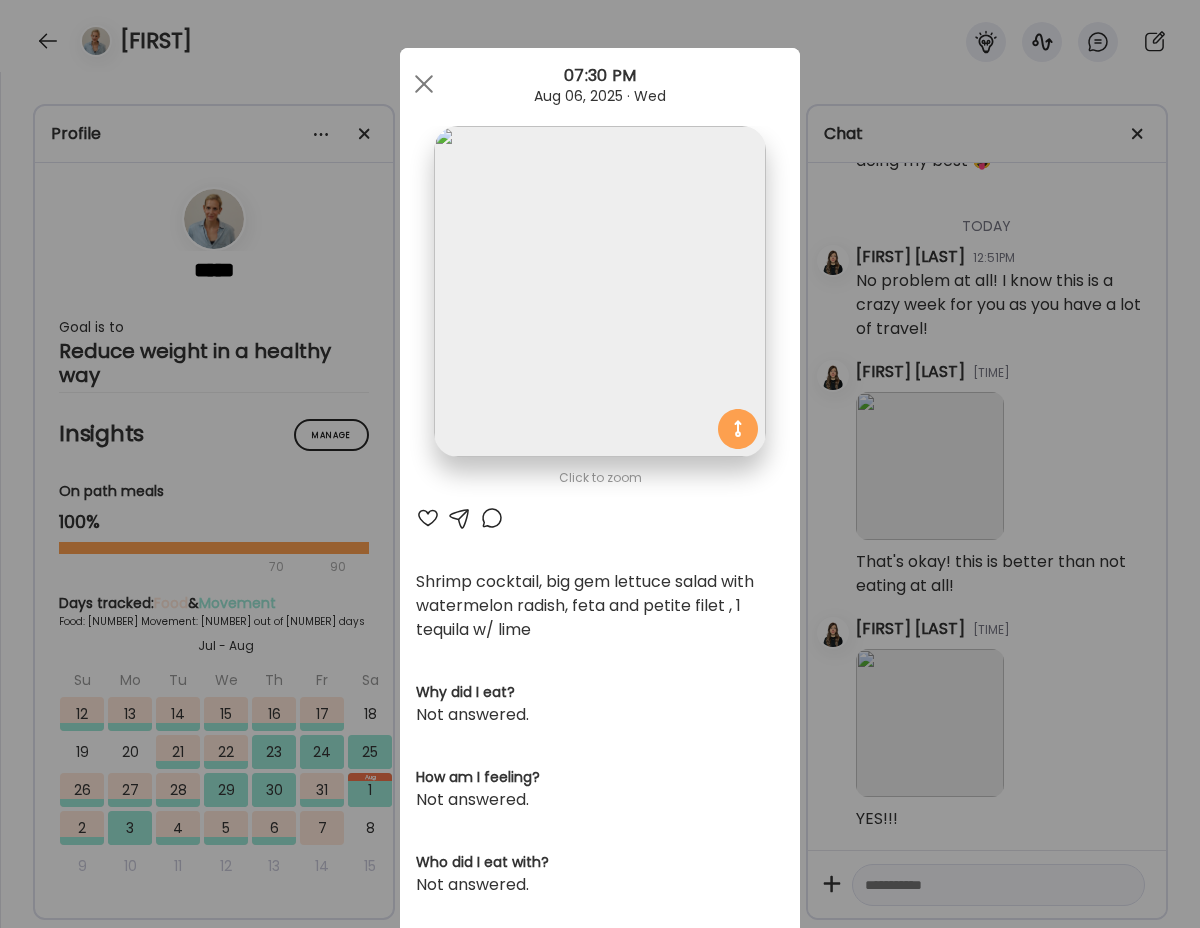 click at bounding box center (428, 518) 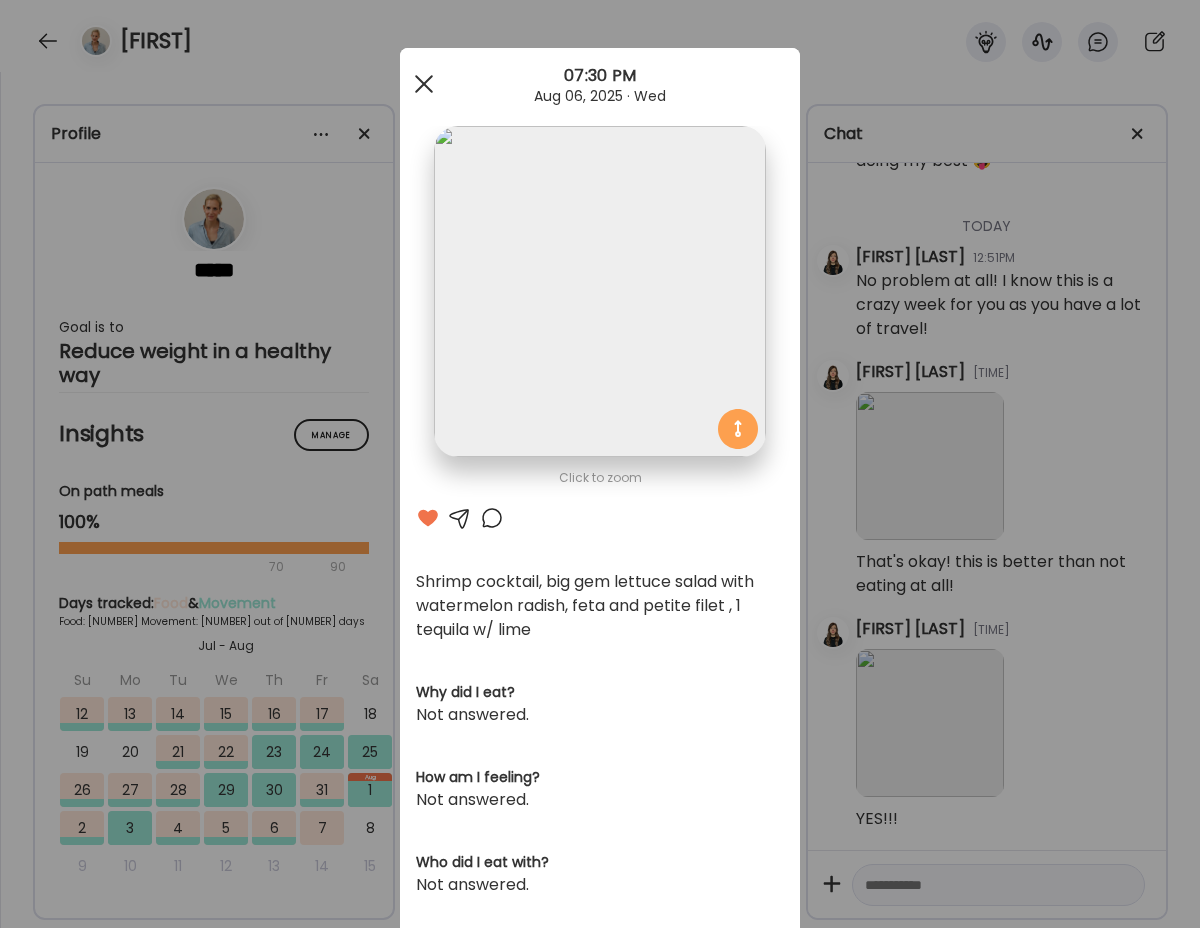 click at bounding box center (424, 84) 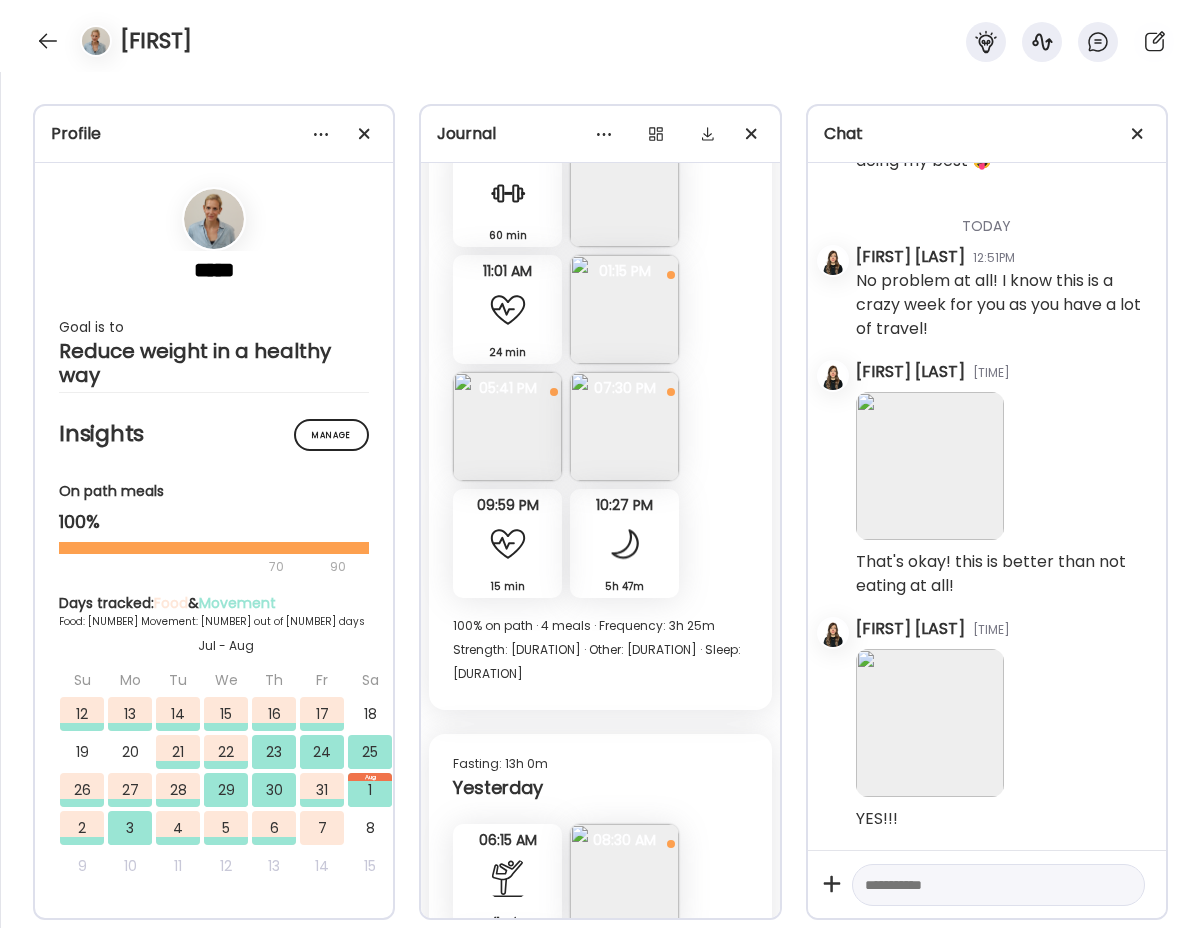 scroll, scrollTop: 17585, scrollLeft: 0, axis: vertical 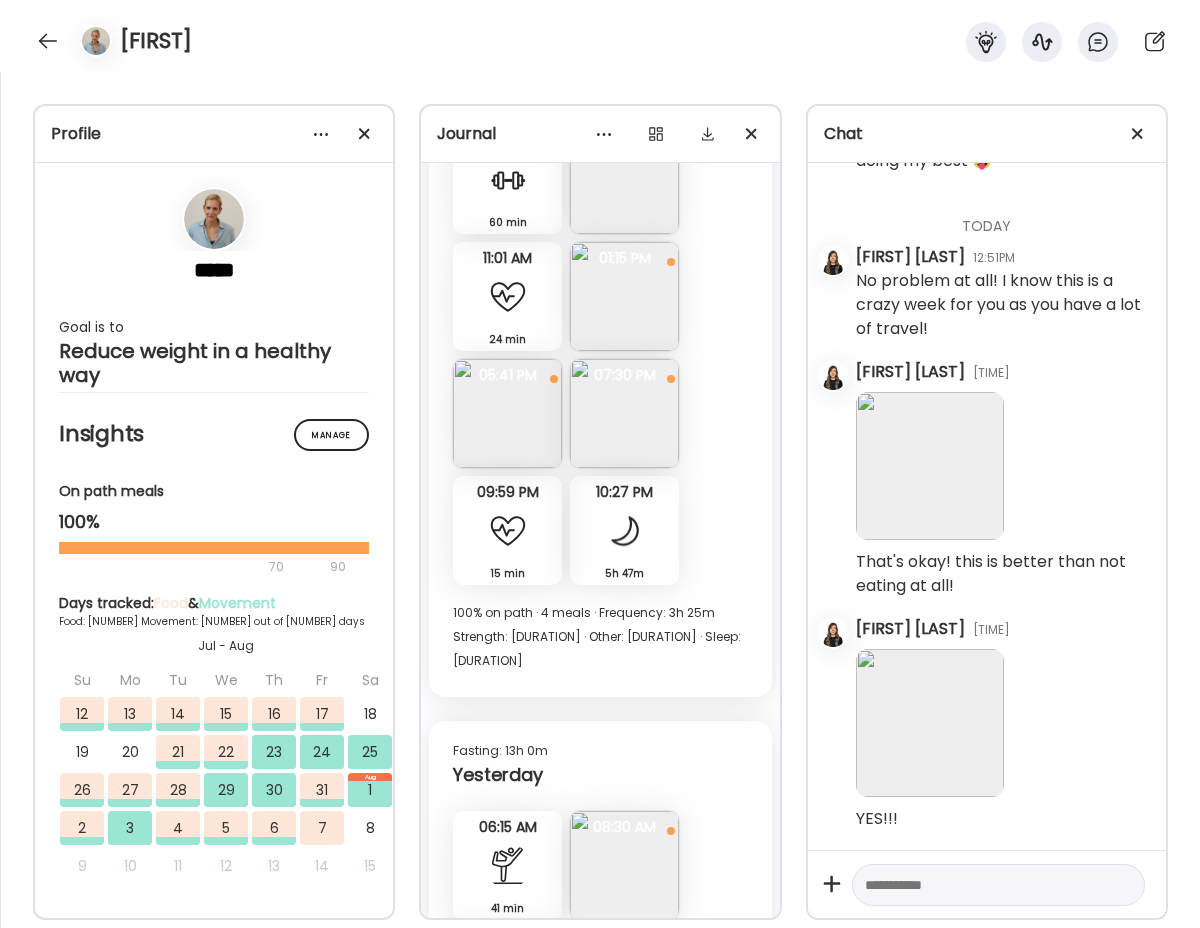 click at bounding box center [624, 865] 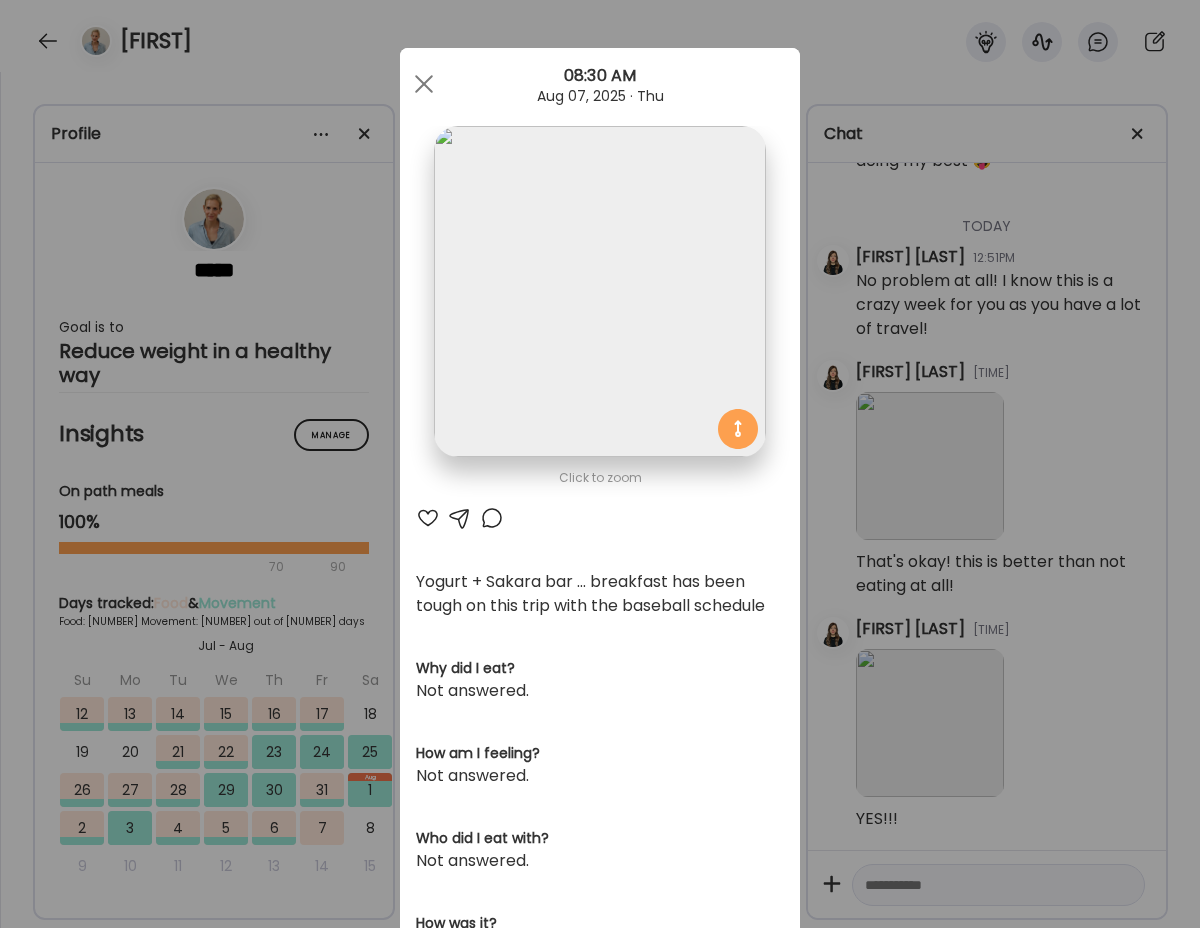 click at bounding box center (428, 518) 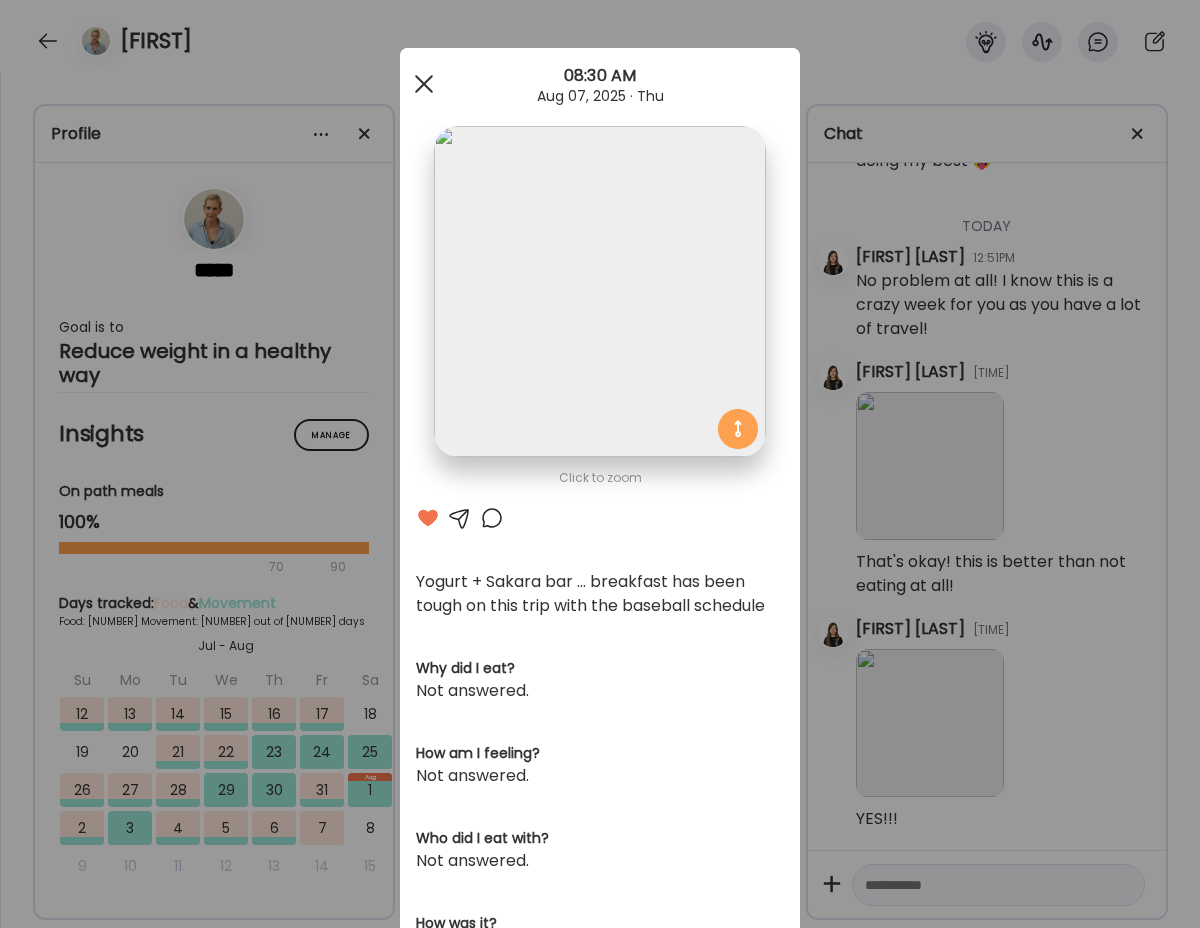 click at bounding box center [424, 84] 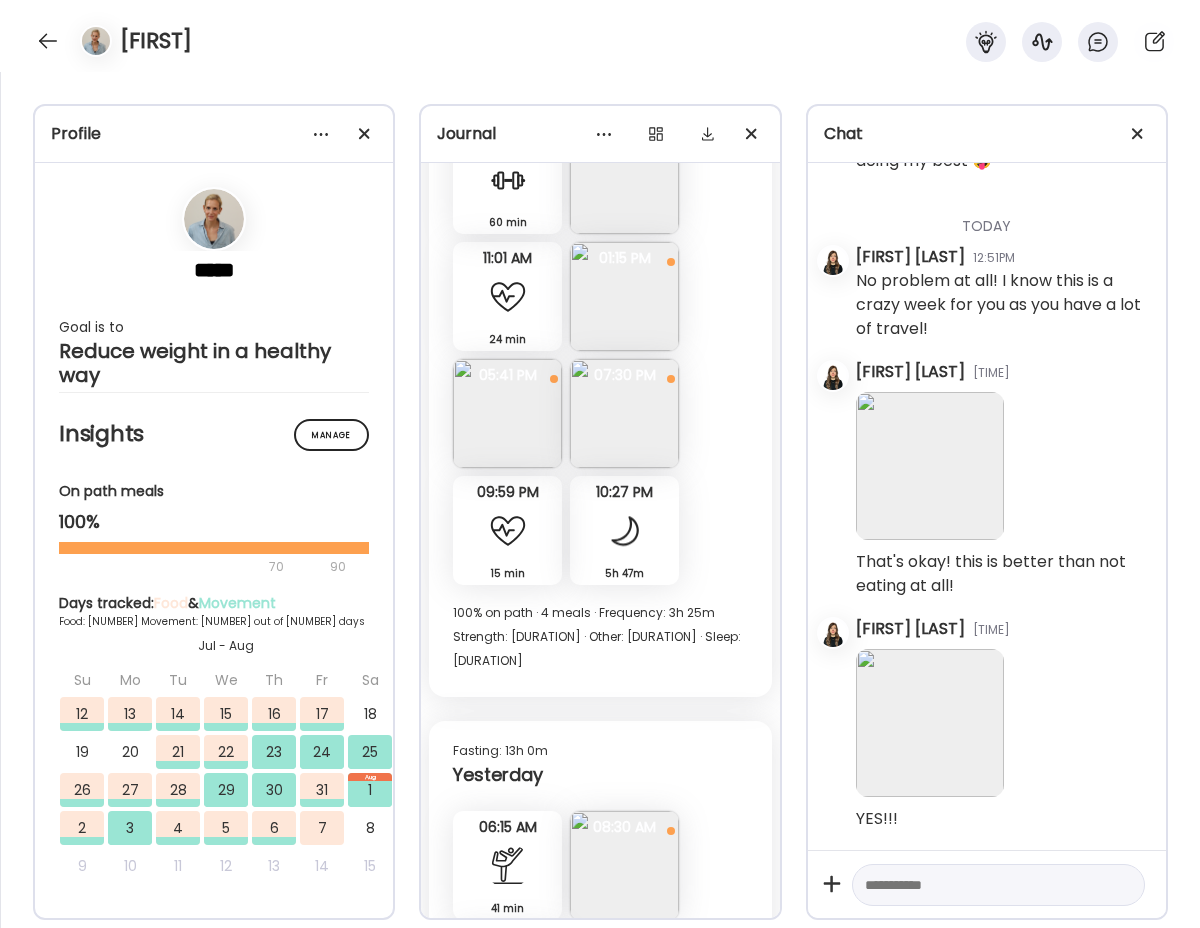 scroll, scrollTop: 17727, scrollLeft: 0, axis: vertical 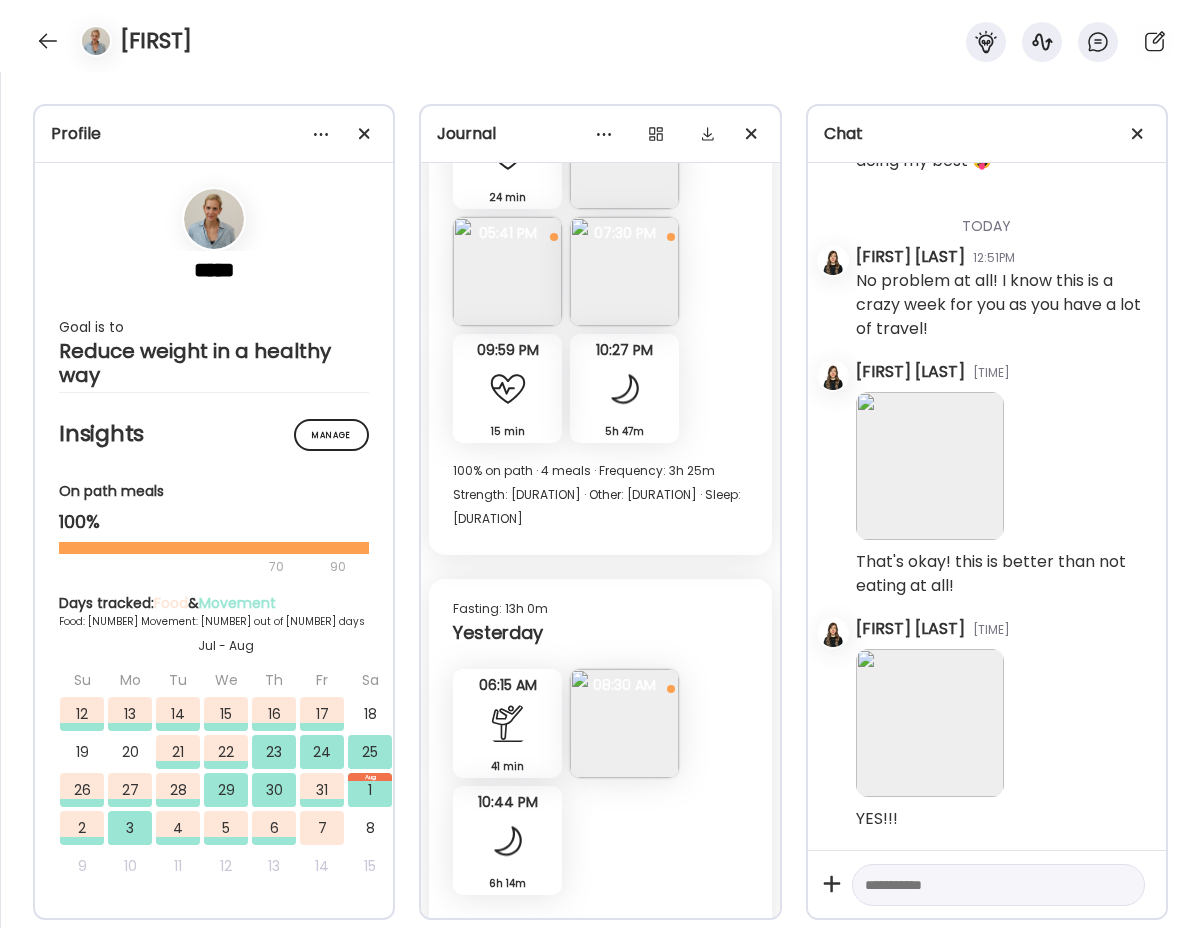 click on "Fasting: [DURATION] Today Note not added Questions not answered [TIME] Today 100% on path · 1 meal" at bounding box center (600, 1138) 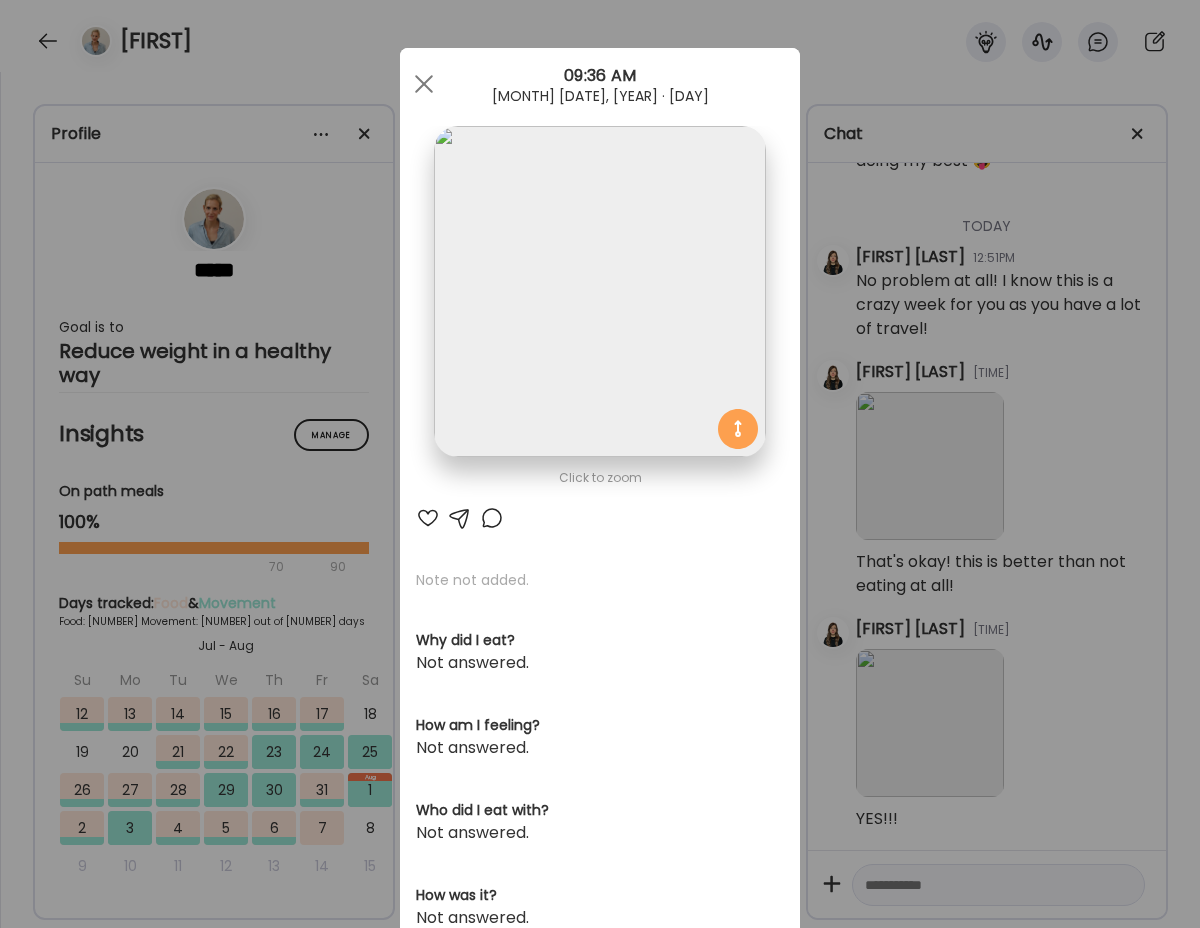click at bounding box center [428, 518] 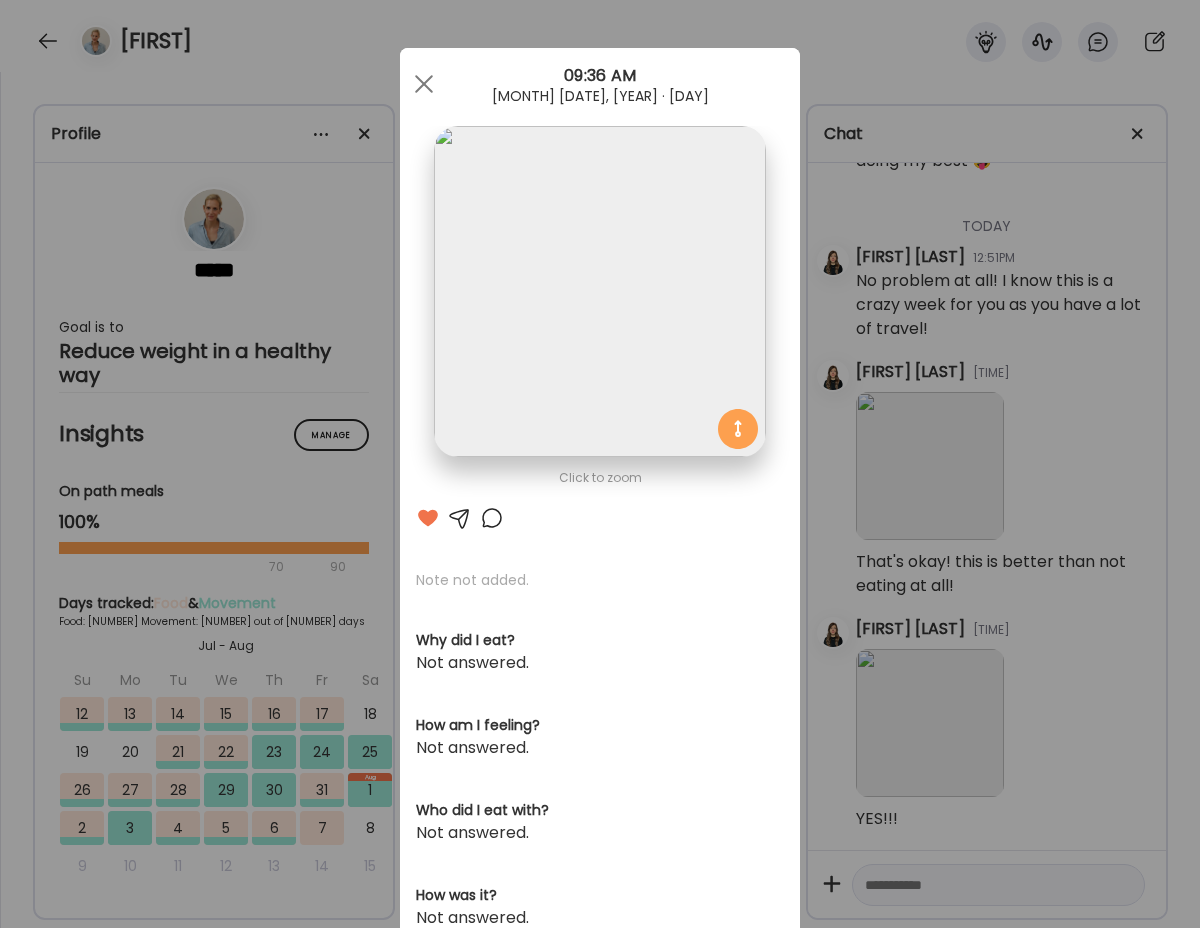 click at bounding box center (460, 518) 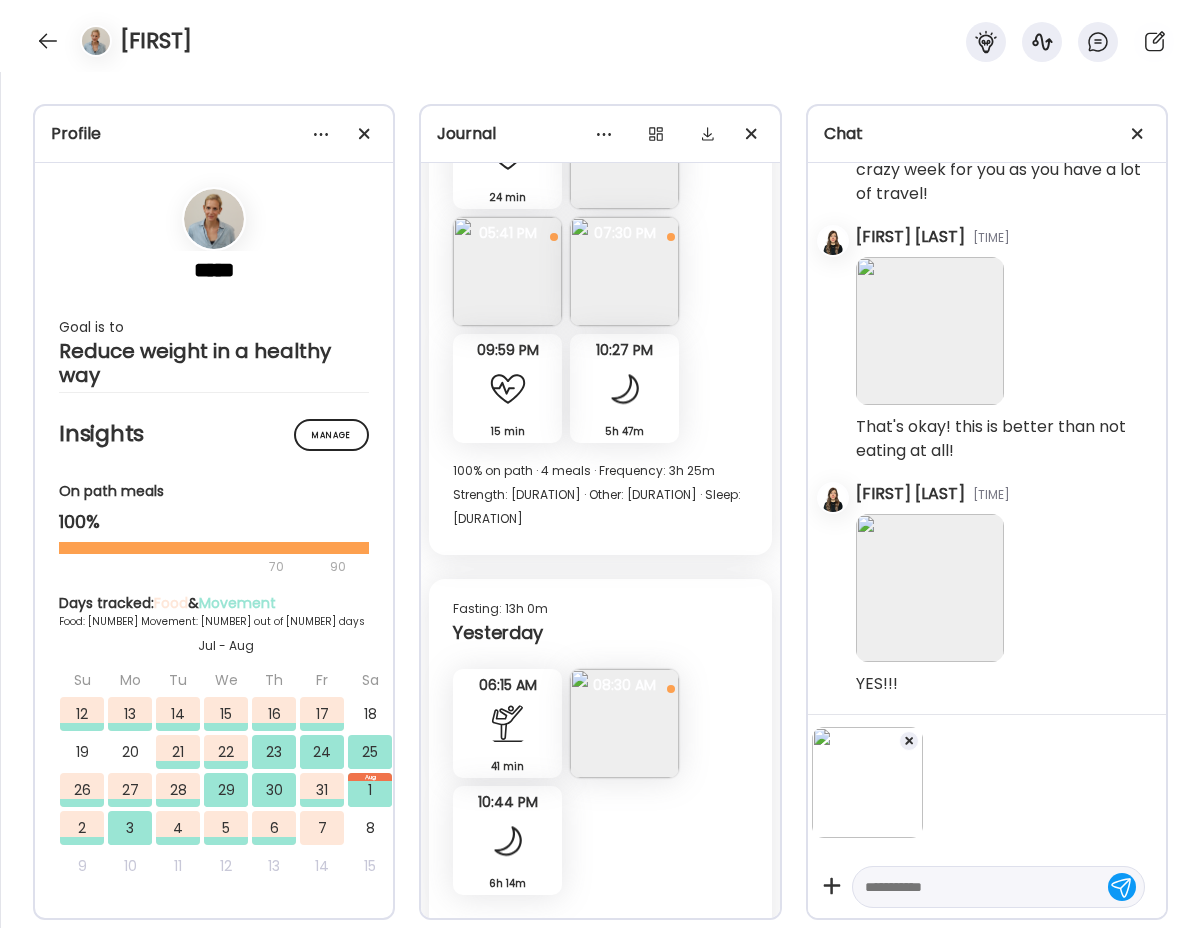 scroll, scrollTop: 82928, scrollLeft: 0, axis: vertical 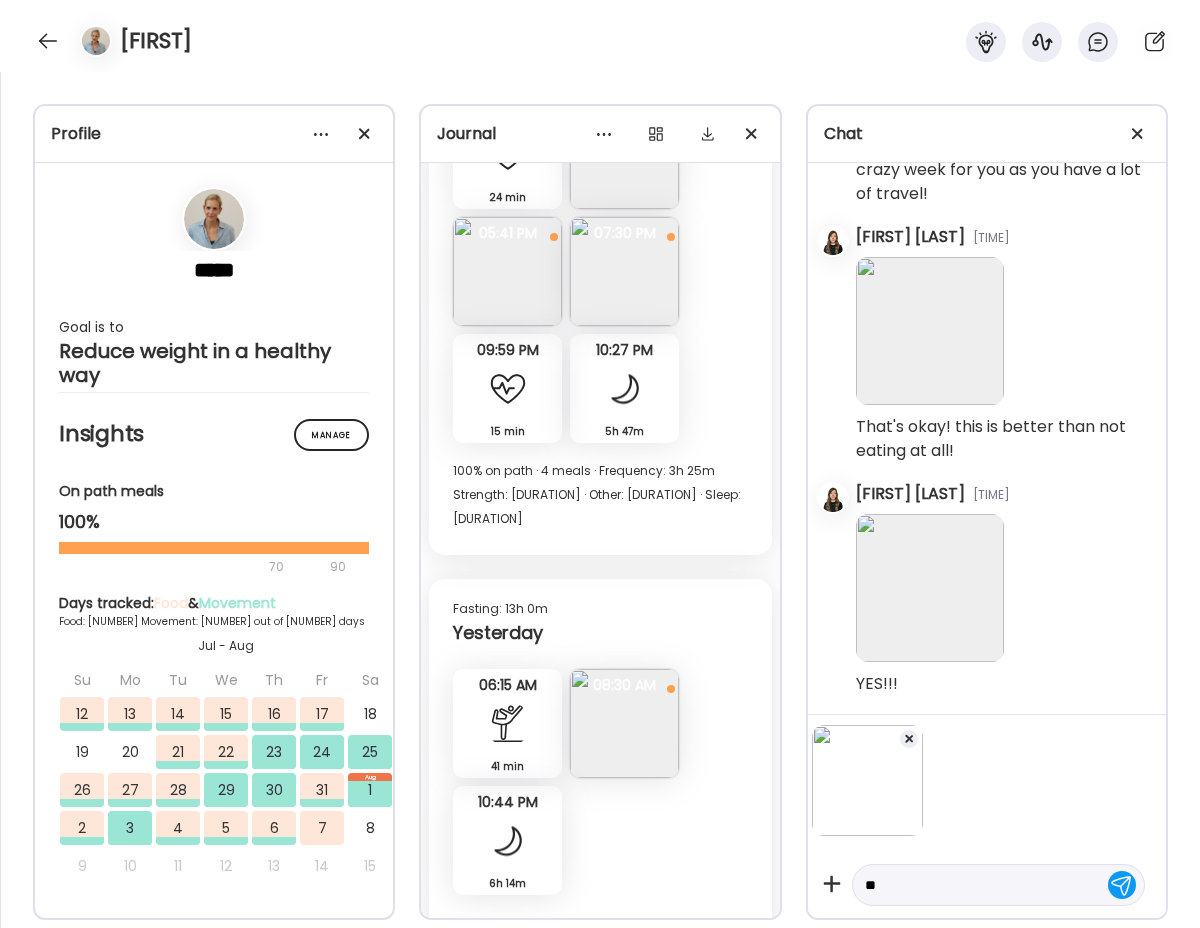 type on "*" 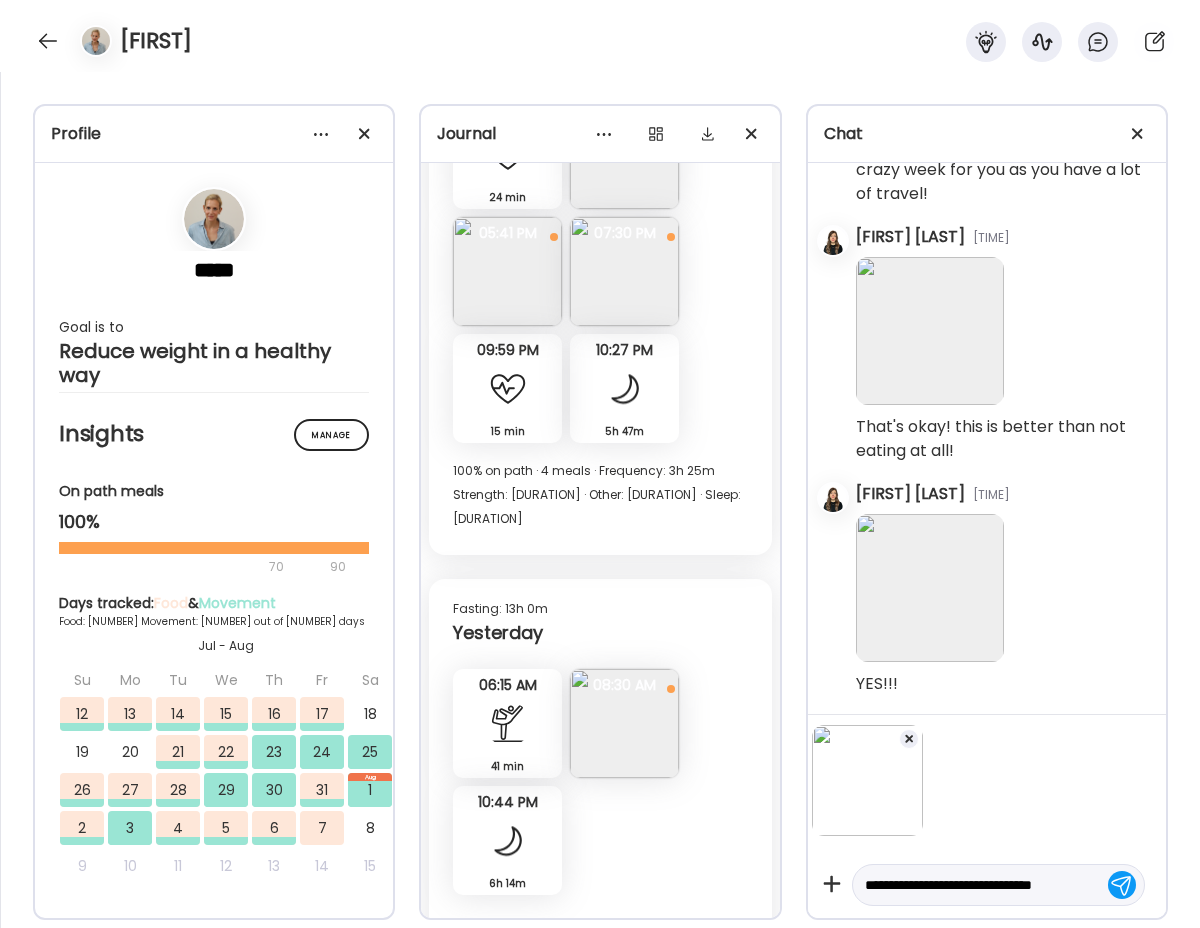 scroll, scrollTop: 26, scrollLeft: 0, axis: vertical 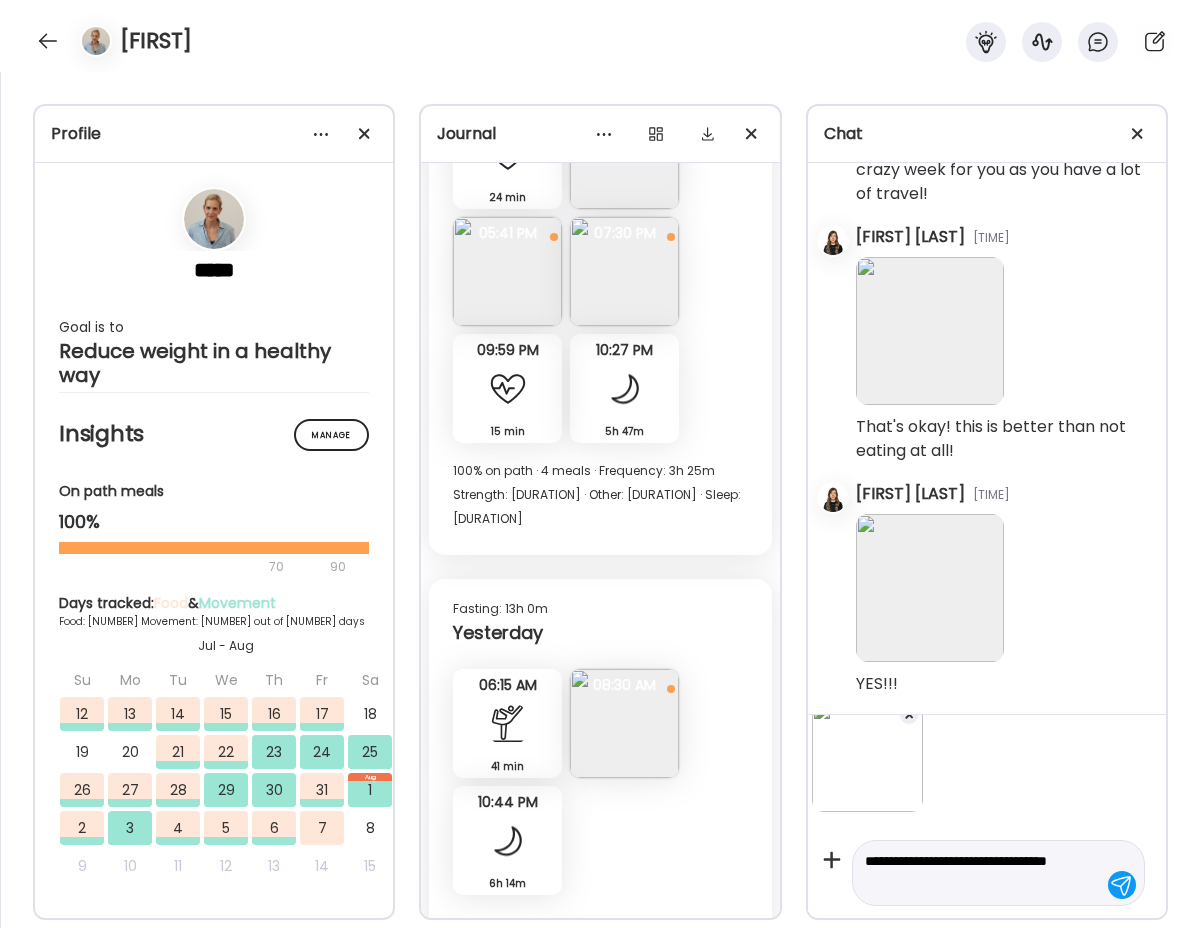 type on "**********" 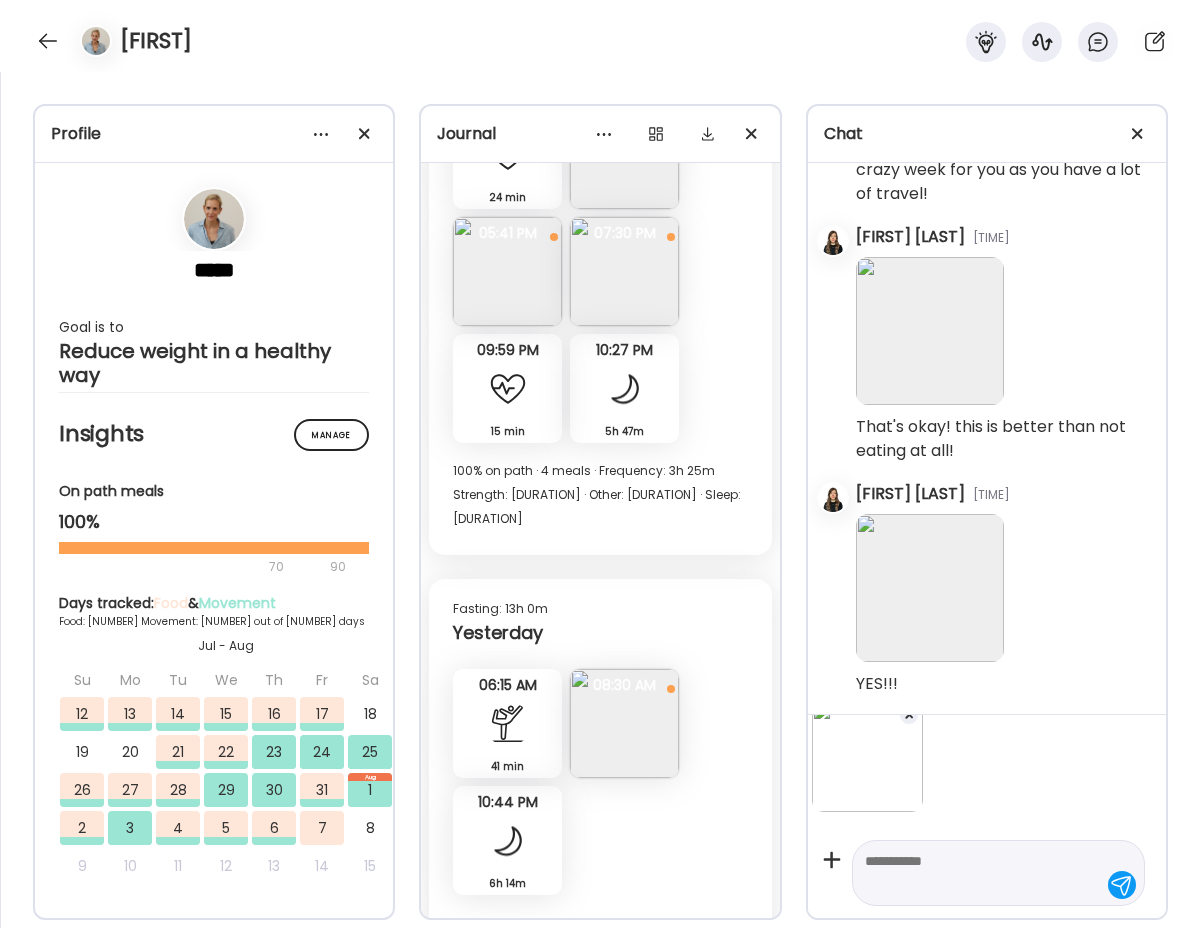 scroll, scrollTop: 82802, scrollLeft: 0, axis: vertical 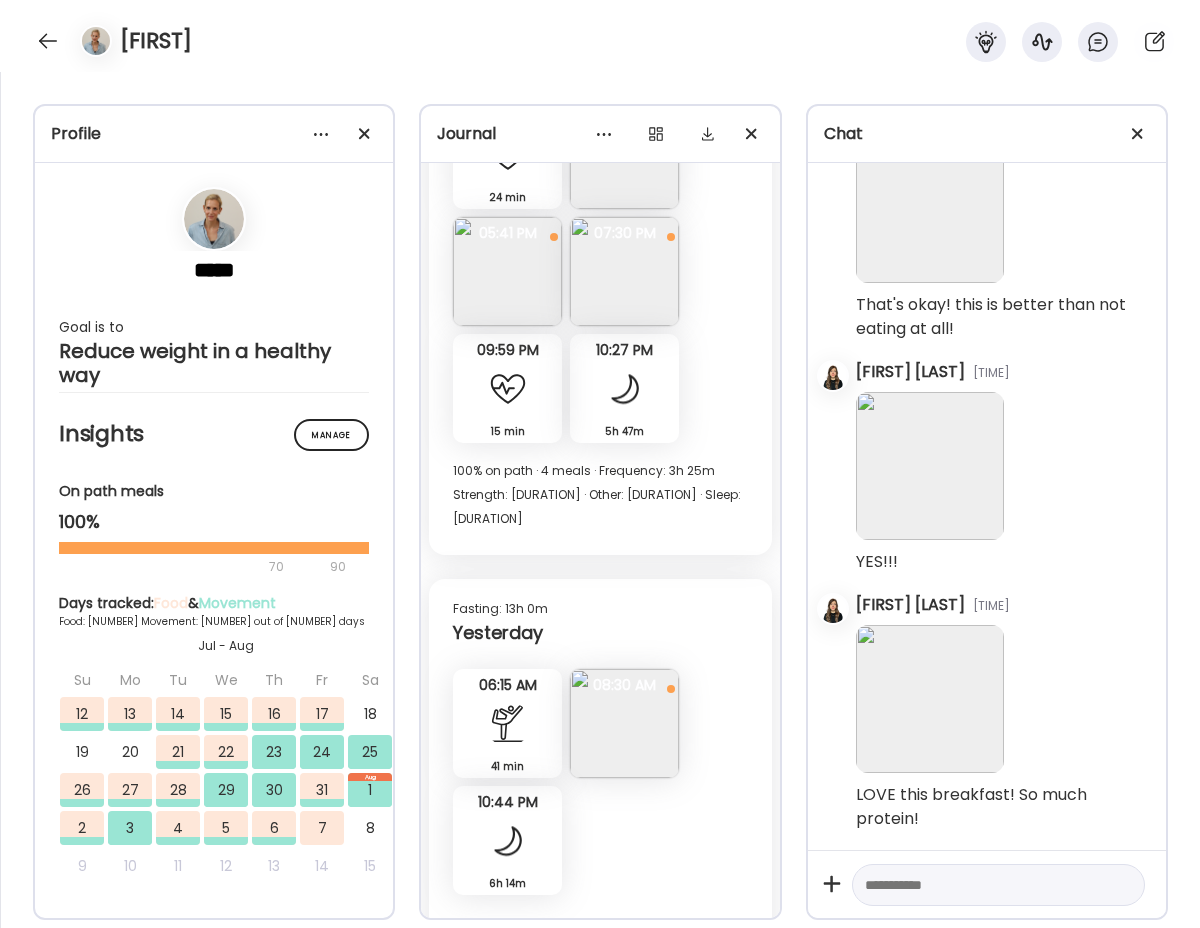 click at bounding box center [980, 885] 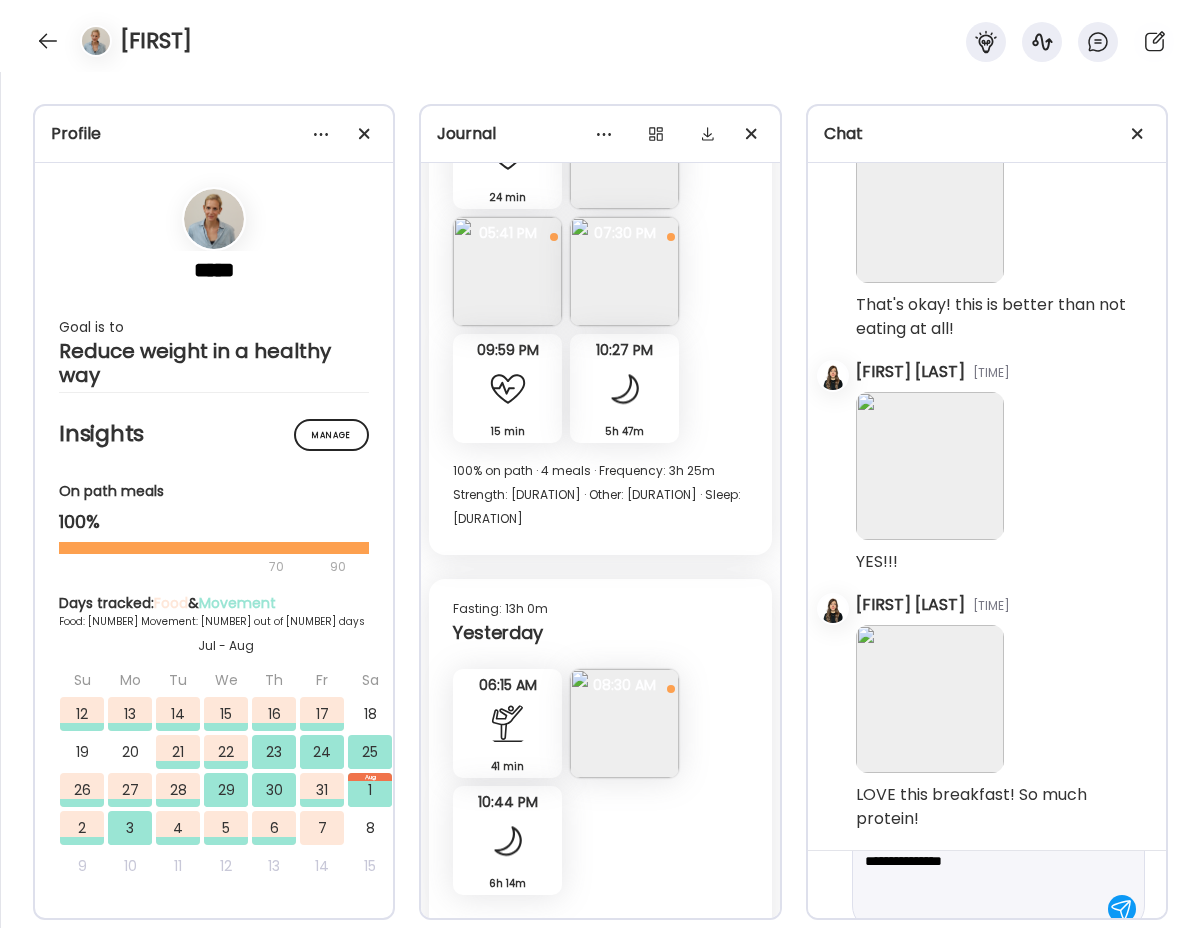 scroll, scrollTop: 143, scrollLeft: 0, axis: vertical 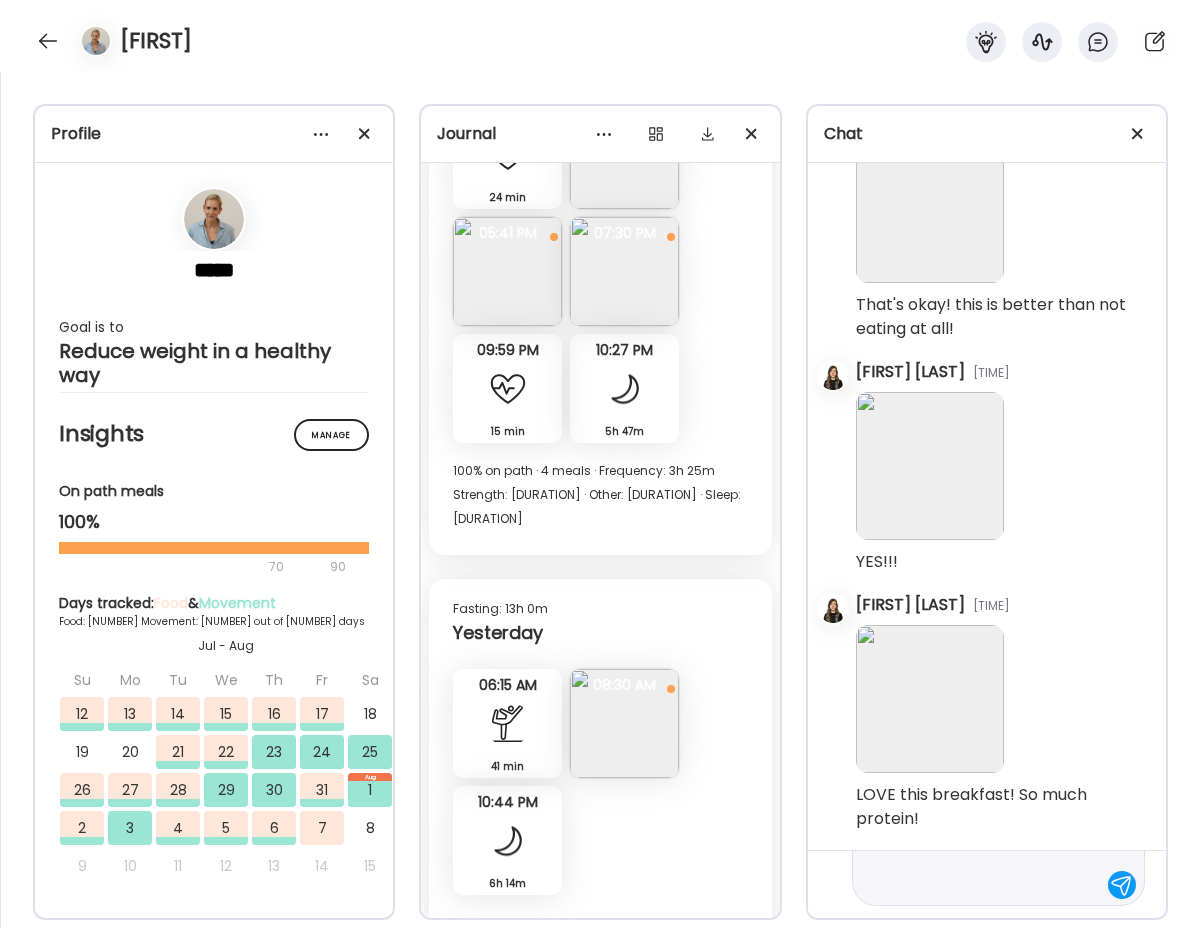 type on "**********" 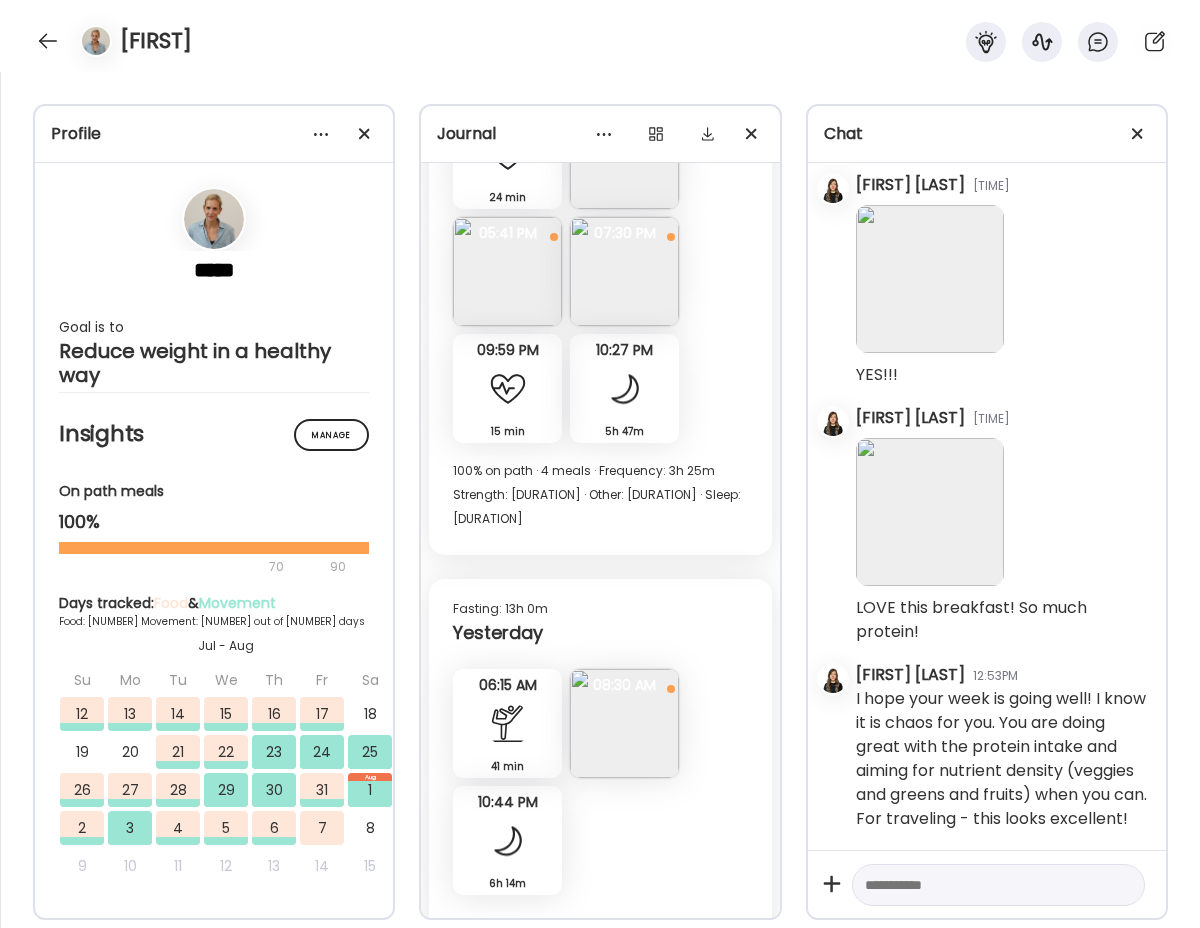 scroll, scrollTop: 83270, scrollLeft: 0, axis: vertical 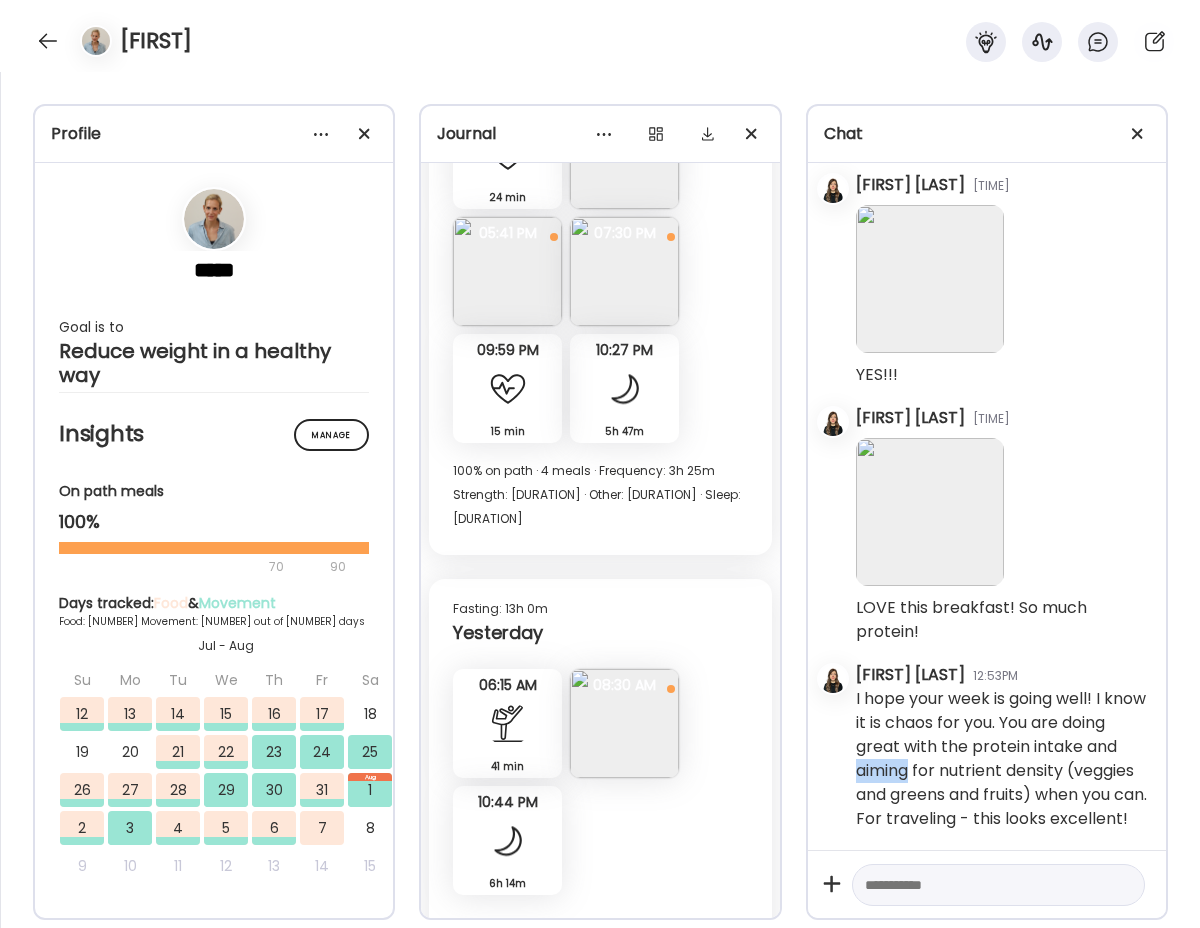 click on "I hope your week is going well! I know it is chaos for you. You are doing great with the protein intake and aiming for nutrient density (veggies and greens and fruits) when you can. For traveling - this looks excellent!" at bounding box center (1003, 759) 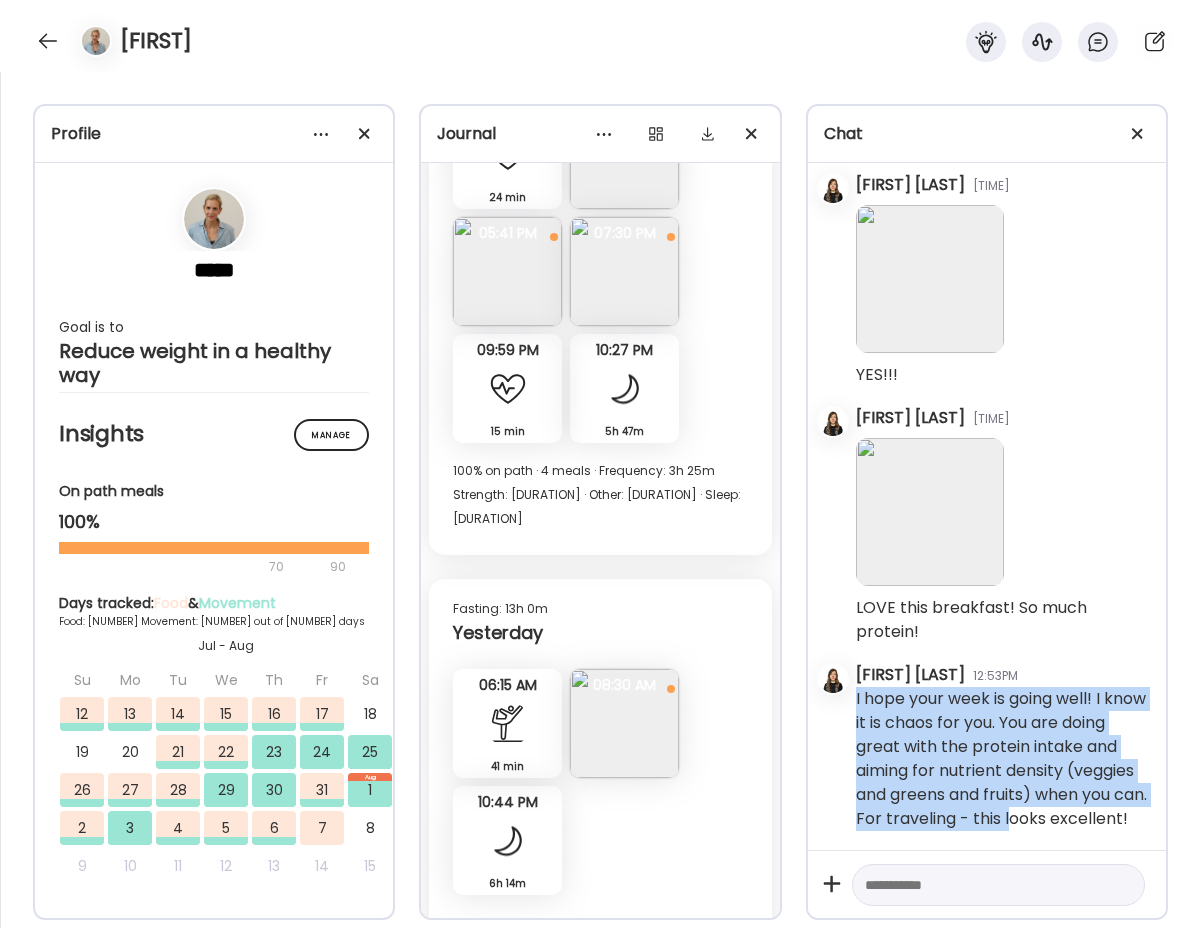 click on "I hope your week is going well! I know it is chaos for you. You are doing great with the protein intake and aiming for nutrient density (veggies and greens and fruits) when you can. For traveling - this looks excellent!" at bounding box center [1003, 759] 